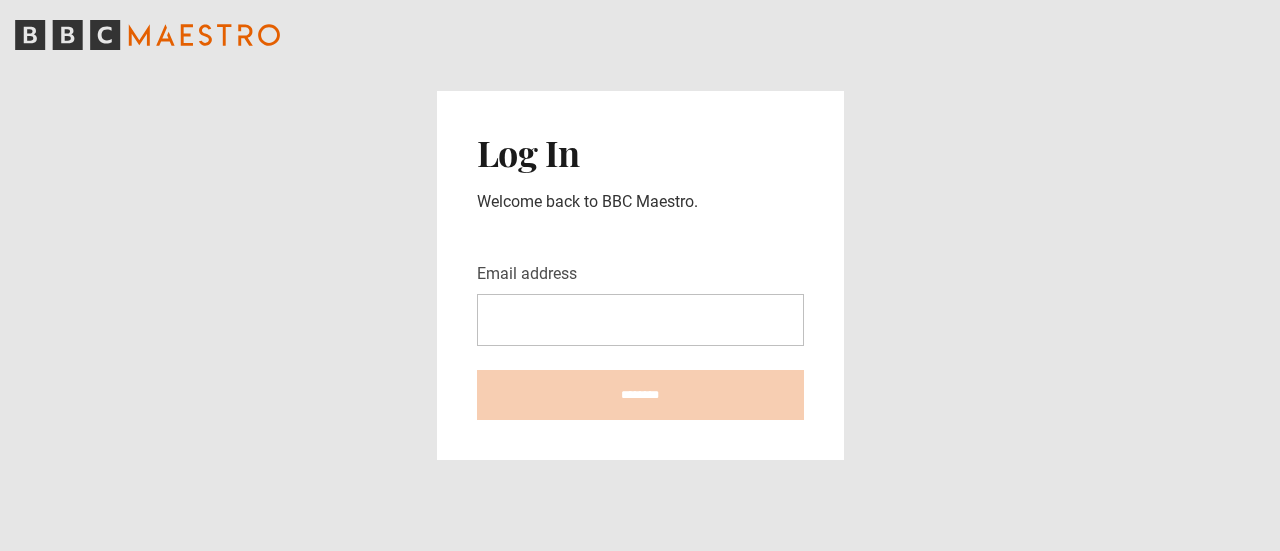 scroll, scrollTop: 0, scrollLeft: 0, axis: both 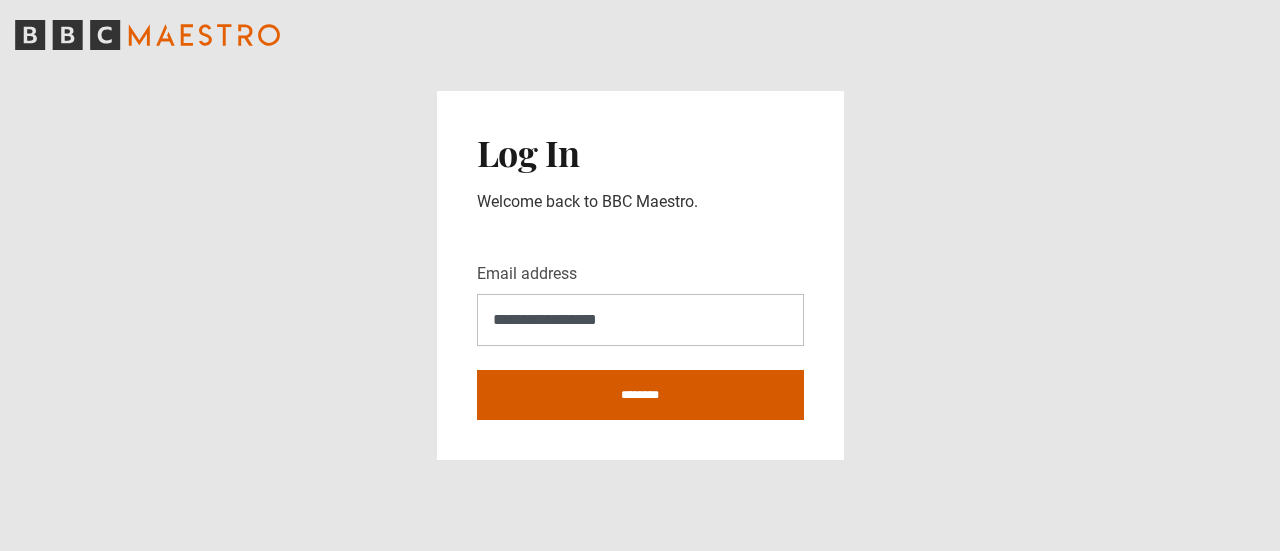 click on "********" at bounding box center (640, 395) 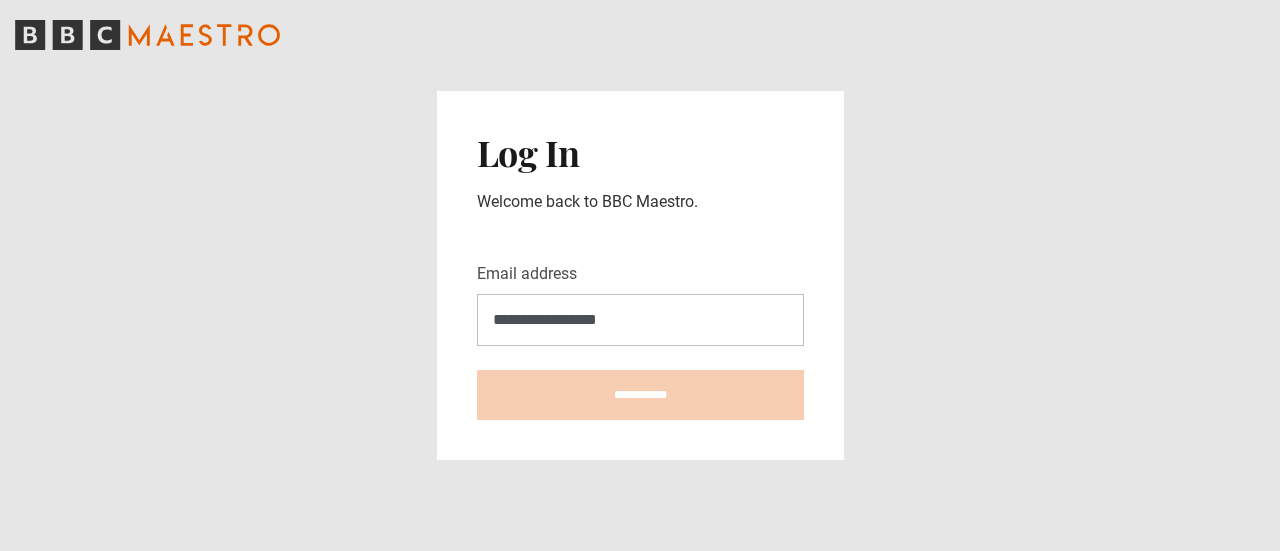 type on "**********" 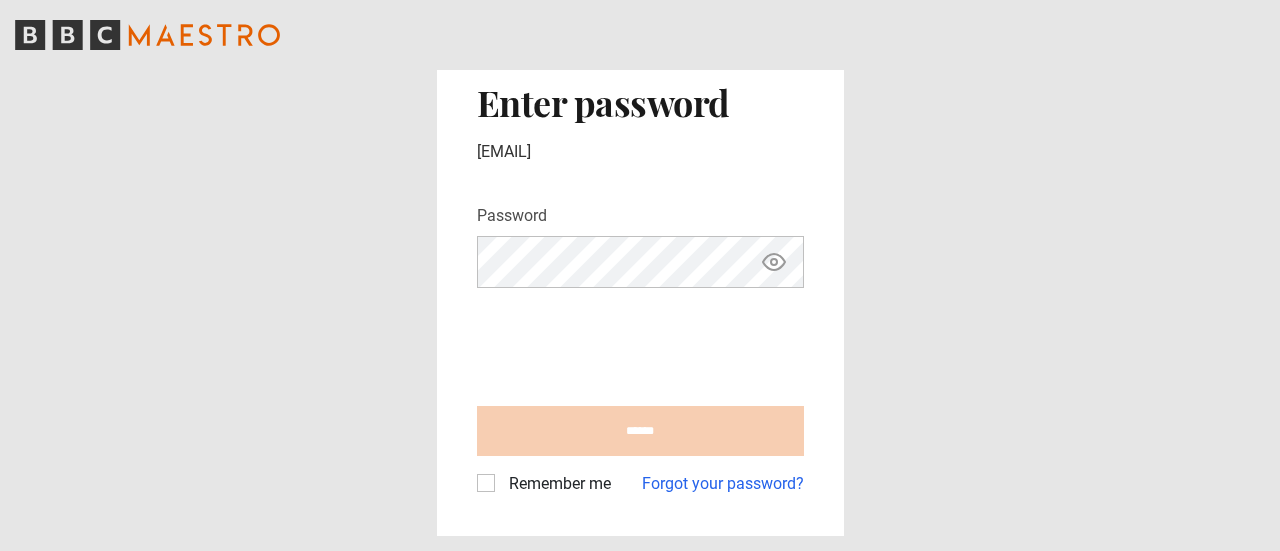 scroll, scrollTop: 0, scrollLeft: 0, axis: both 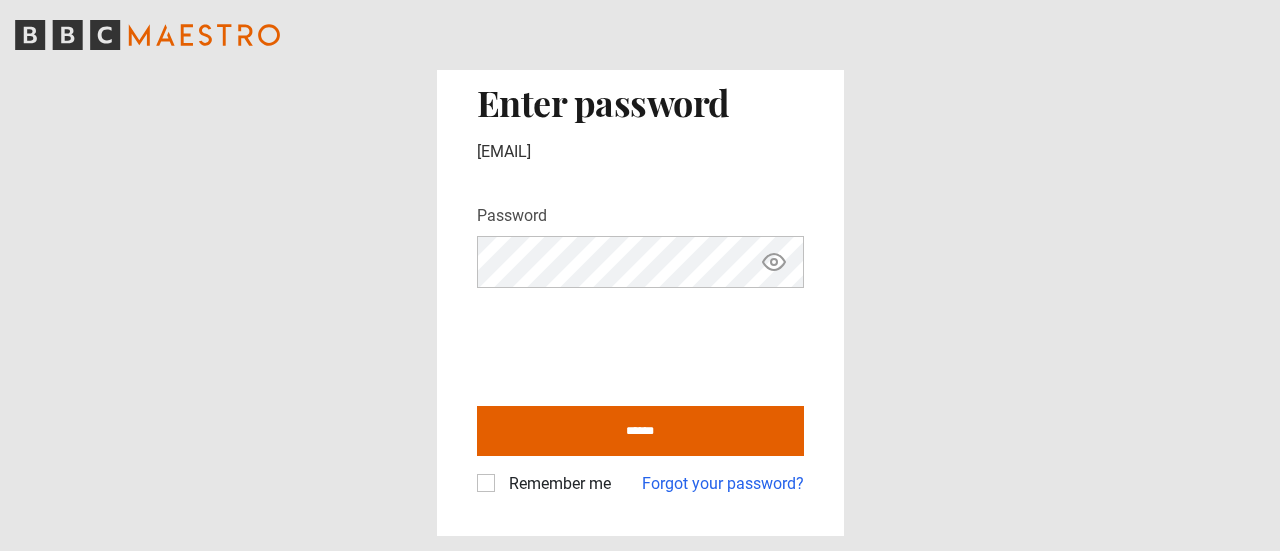 click 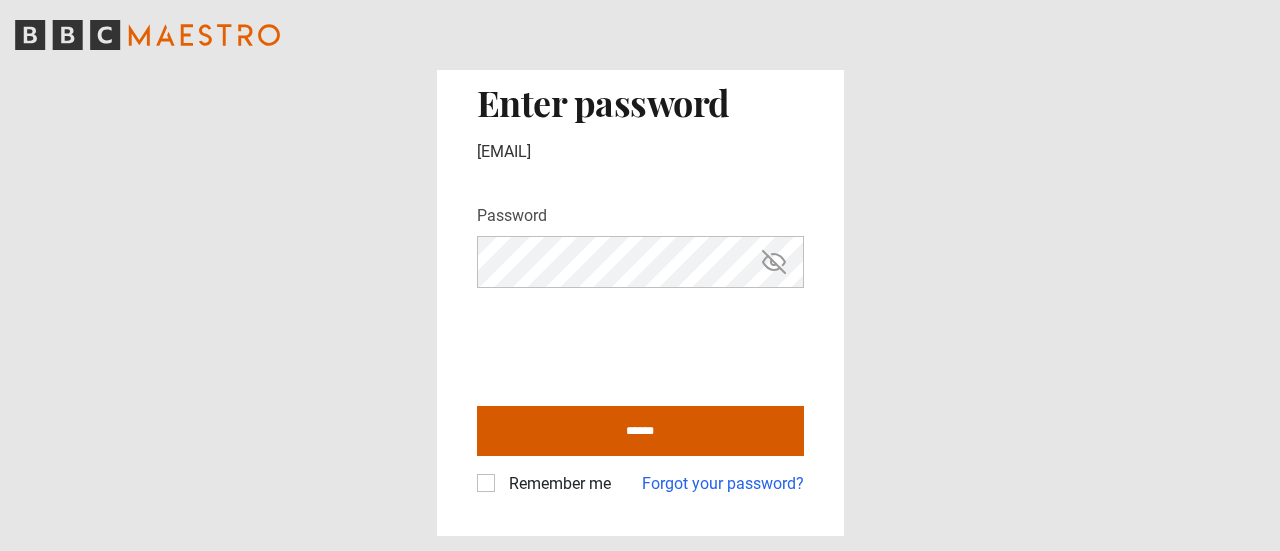 click on "******" at bounding box center [640, 431] 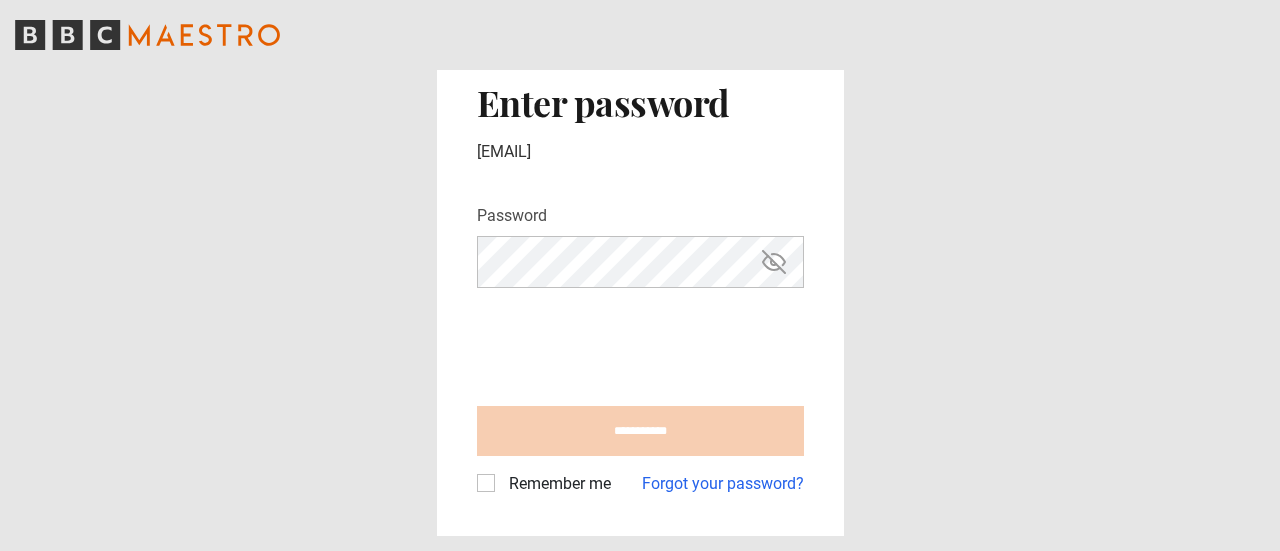 click on "Remember me" at bounding box center (556, 484) 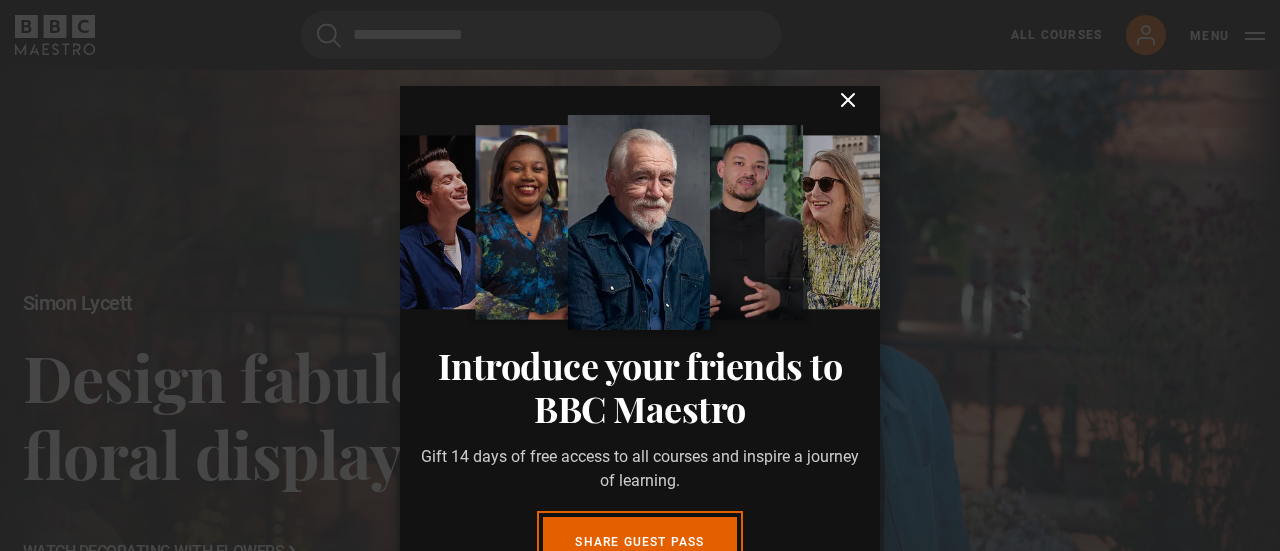 scroll, scrollTop: 0, scrollLeft: 0, axis: both 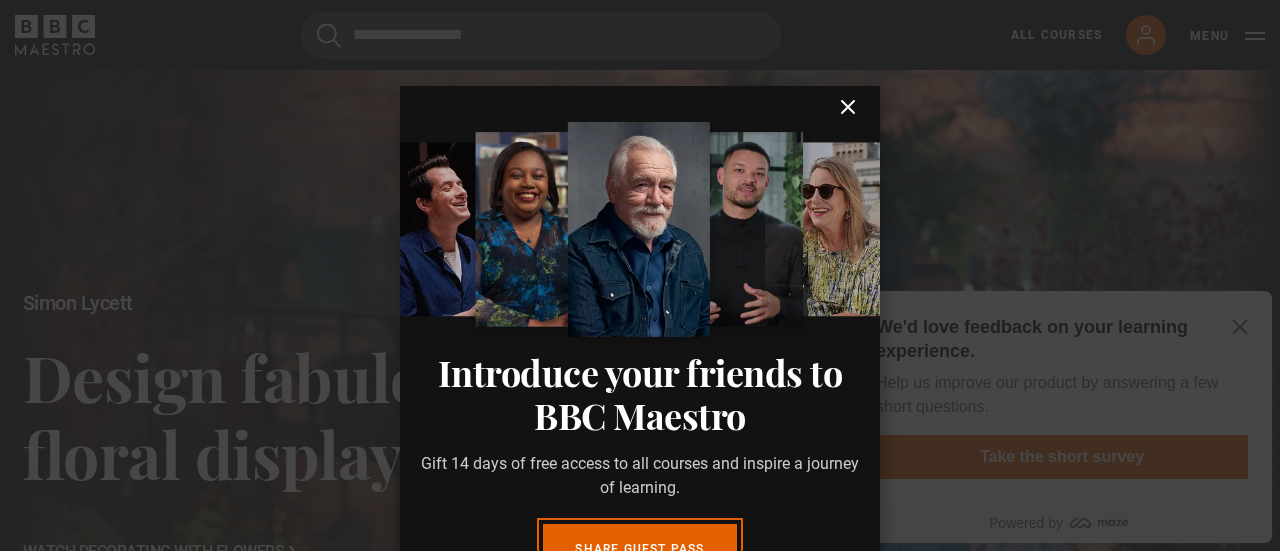 click 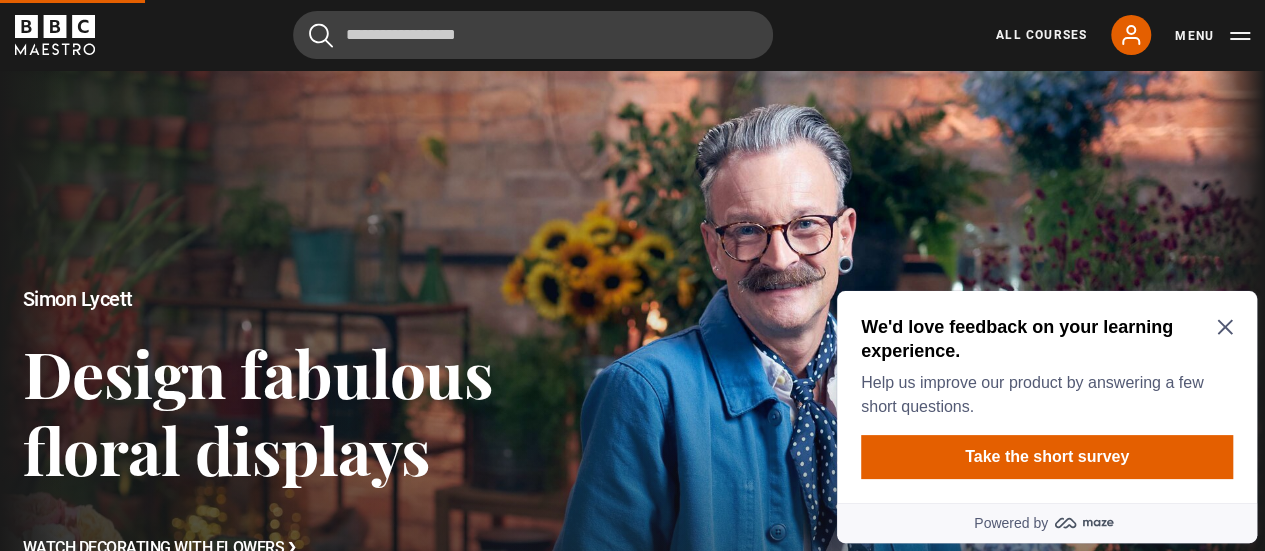 click 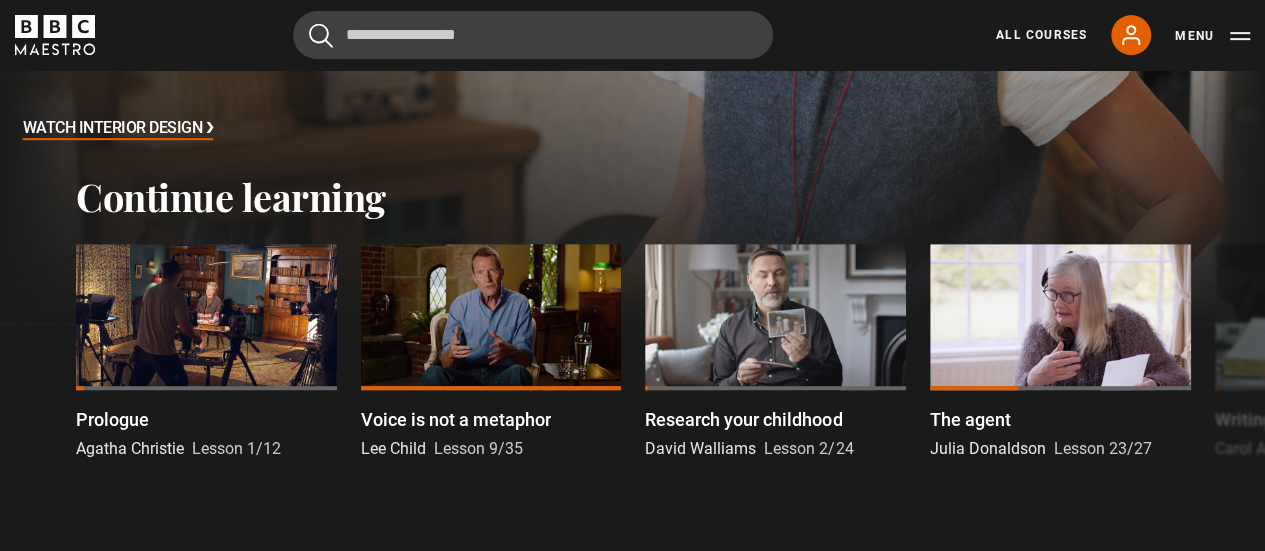 scroll, scrollTop: 466, scrollLeft: 0, axis: vertical 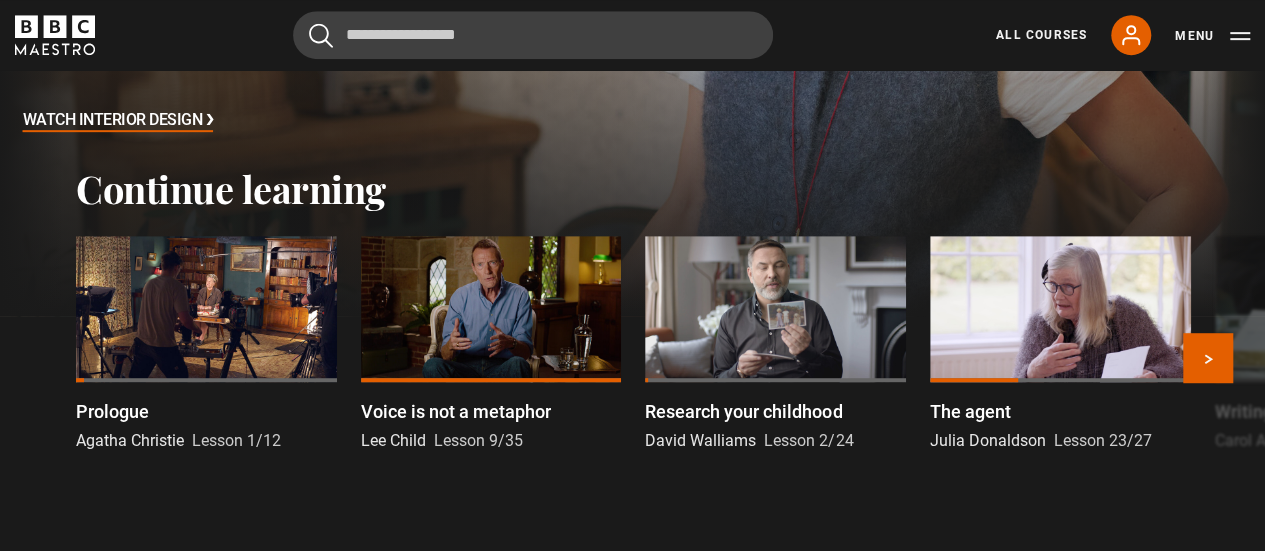 click at bounding box center (206, 309) 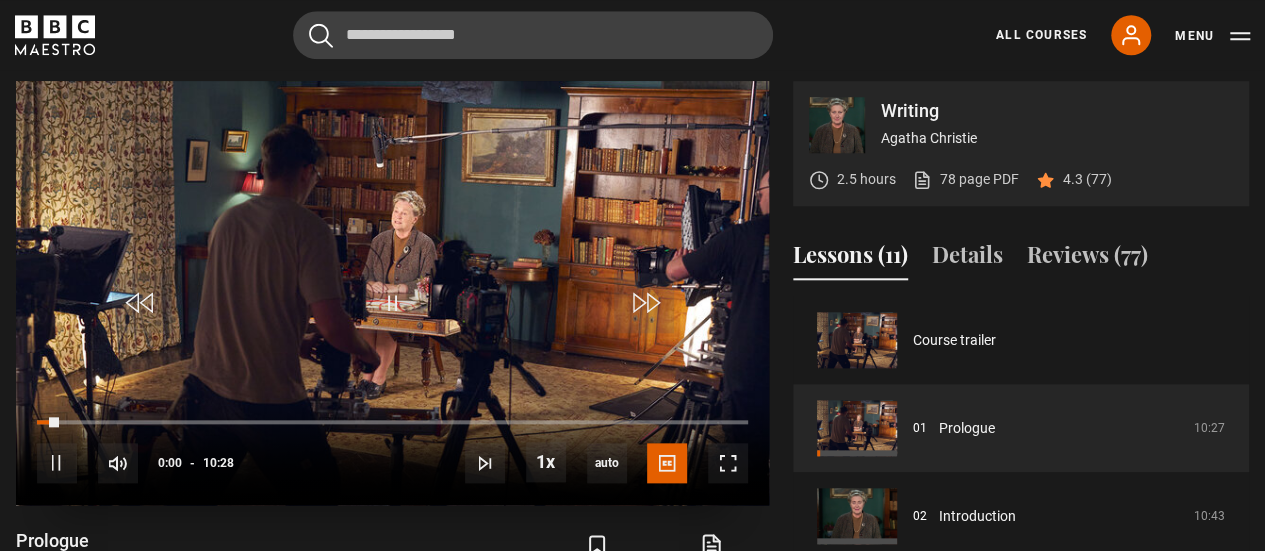 scroll, scrollTop: 899, scrollLeft: 0, axis: vertical 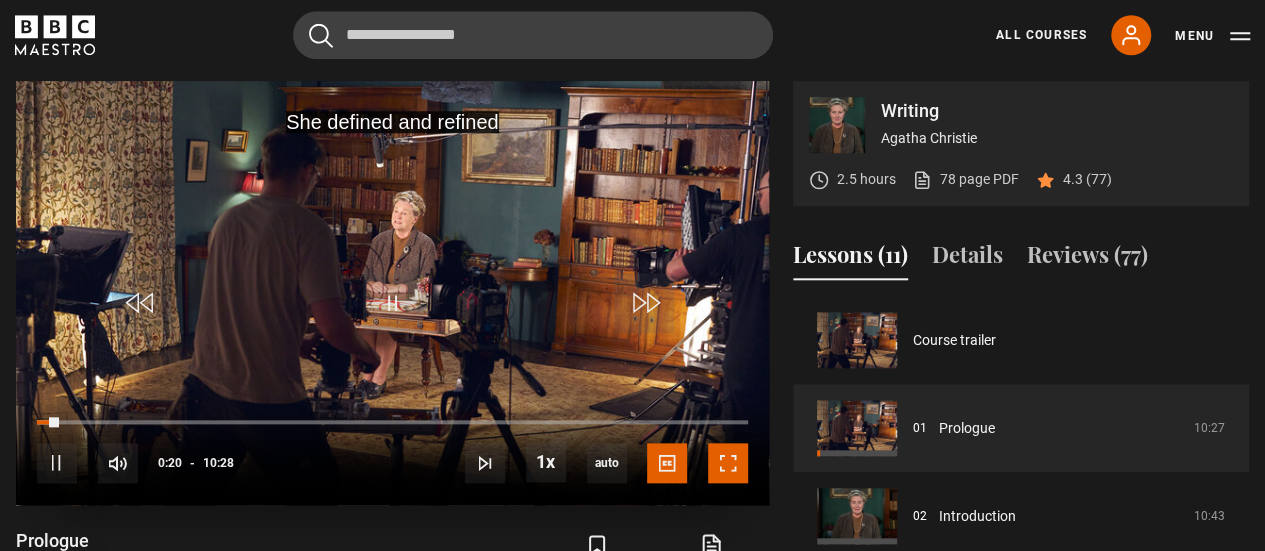 click at bounding box center [728, 463] 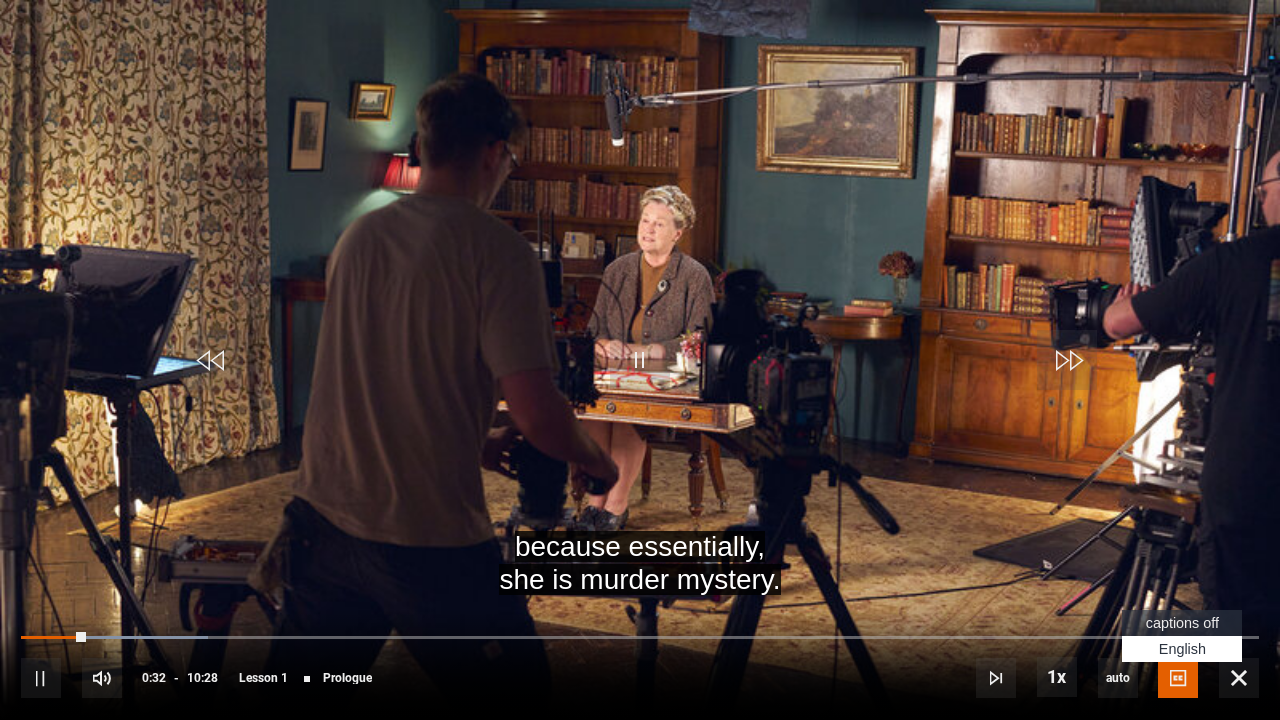 click on "captions off" at bounding box center [1182, 623] 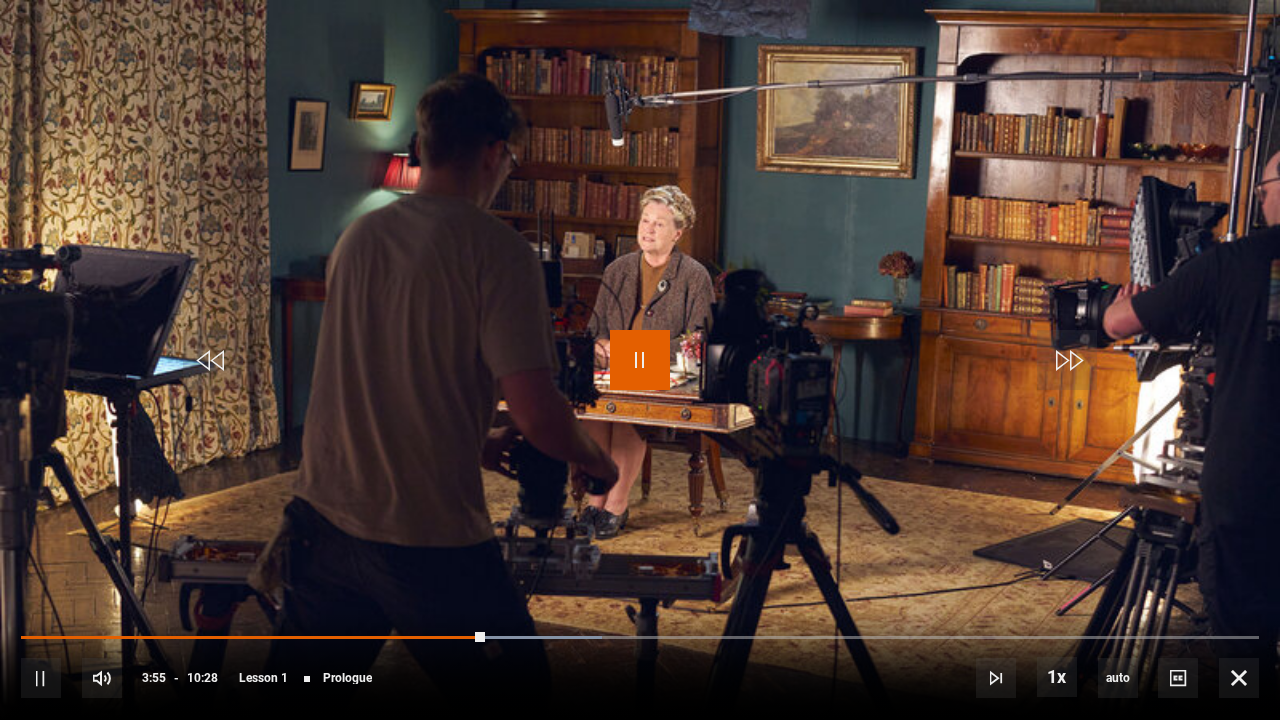 click at bounding box center (640, 360) 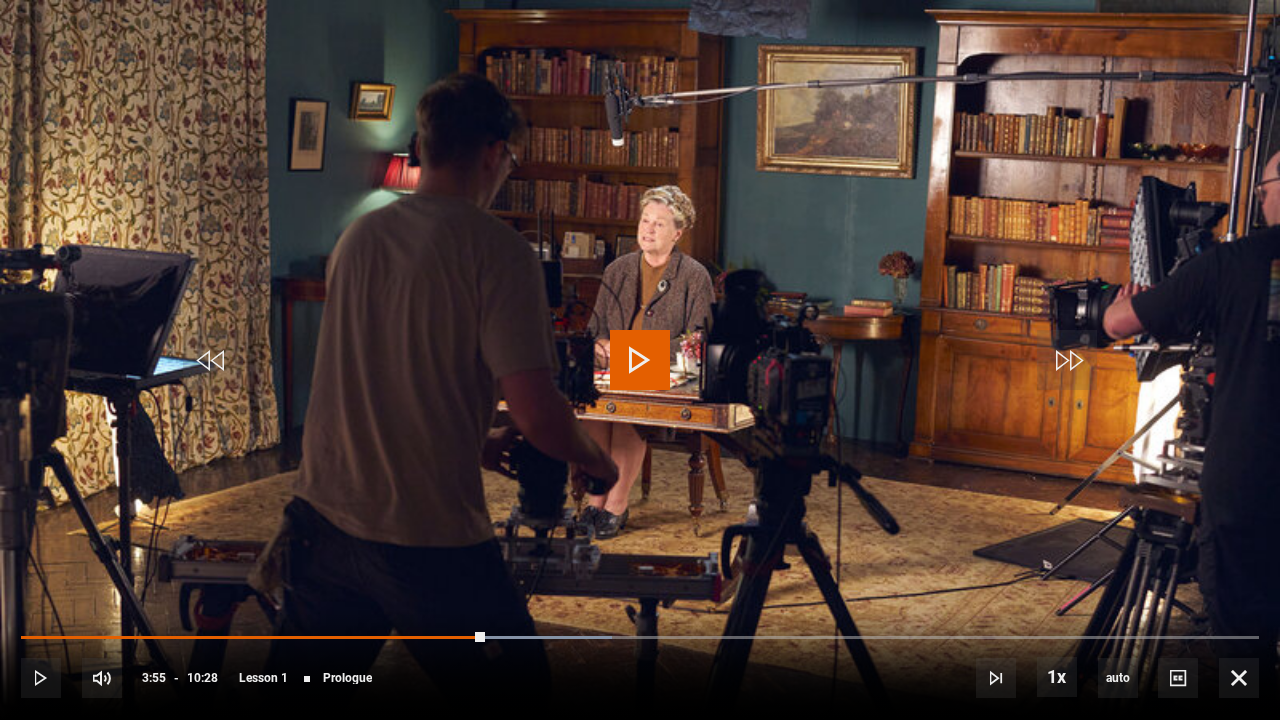 click at bounding box center [640, 360] 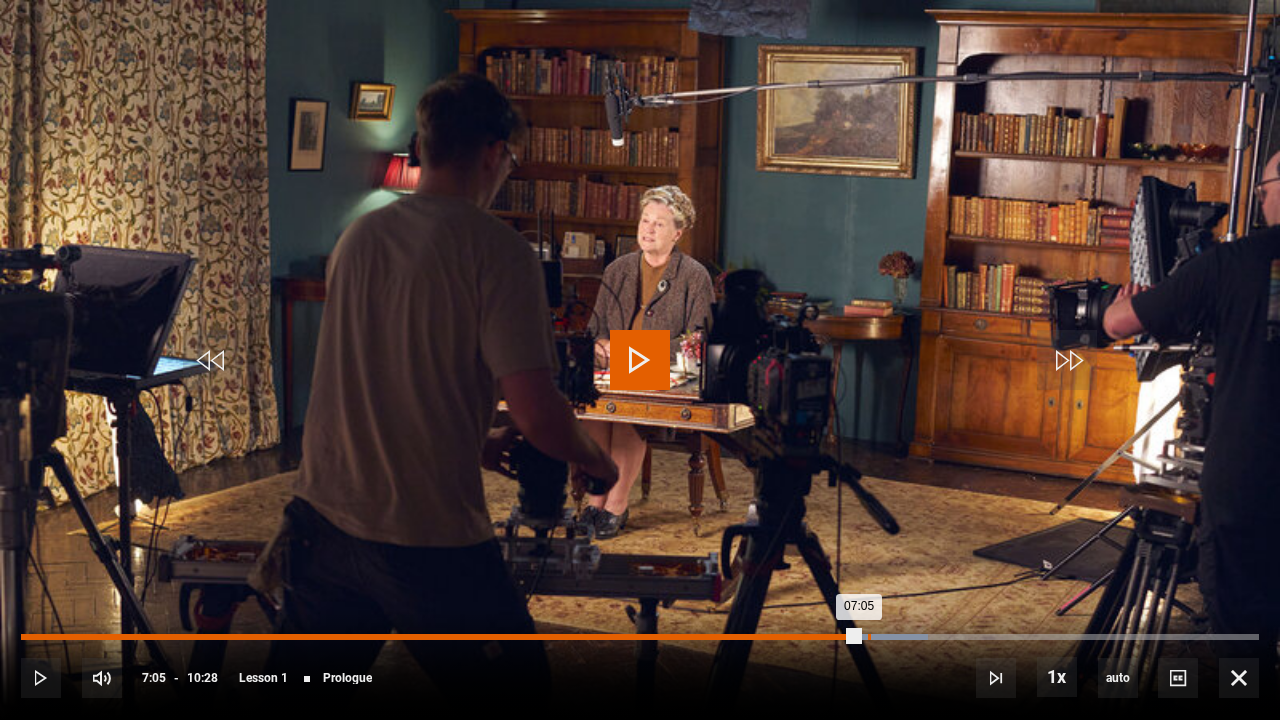 drag, startPoint x: 800, startPoint y: 640, endPoint x: 867, endPoint y: 640, distance: 67 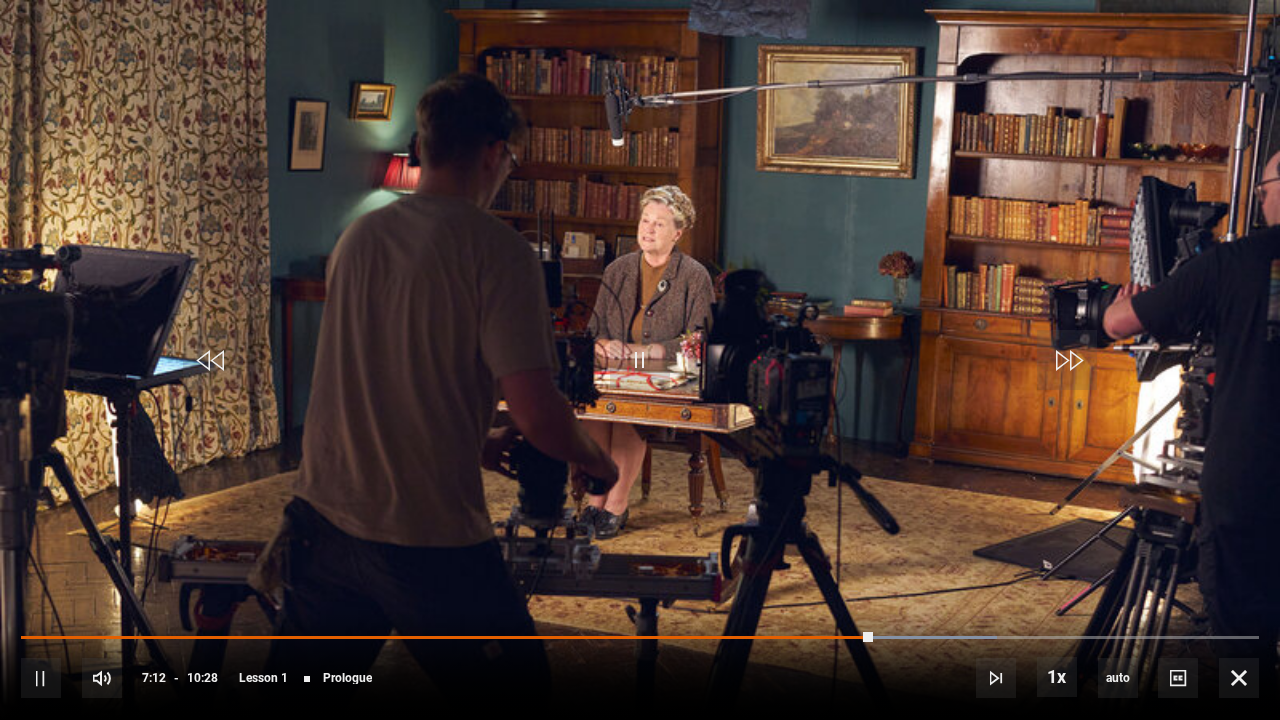 drag, startPoint x: 861, startPoint y: 629, endPoint x: 1018, endPoint y: 632, distance: 157.02866 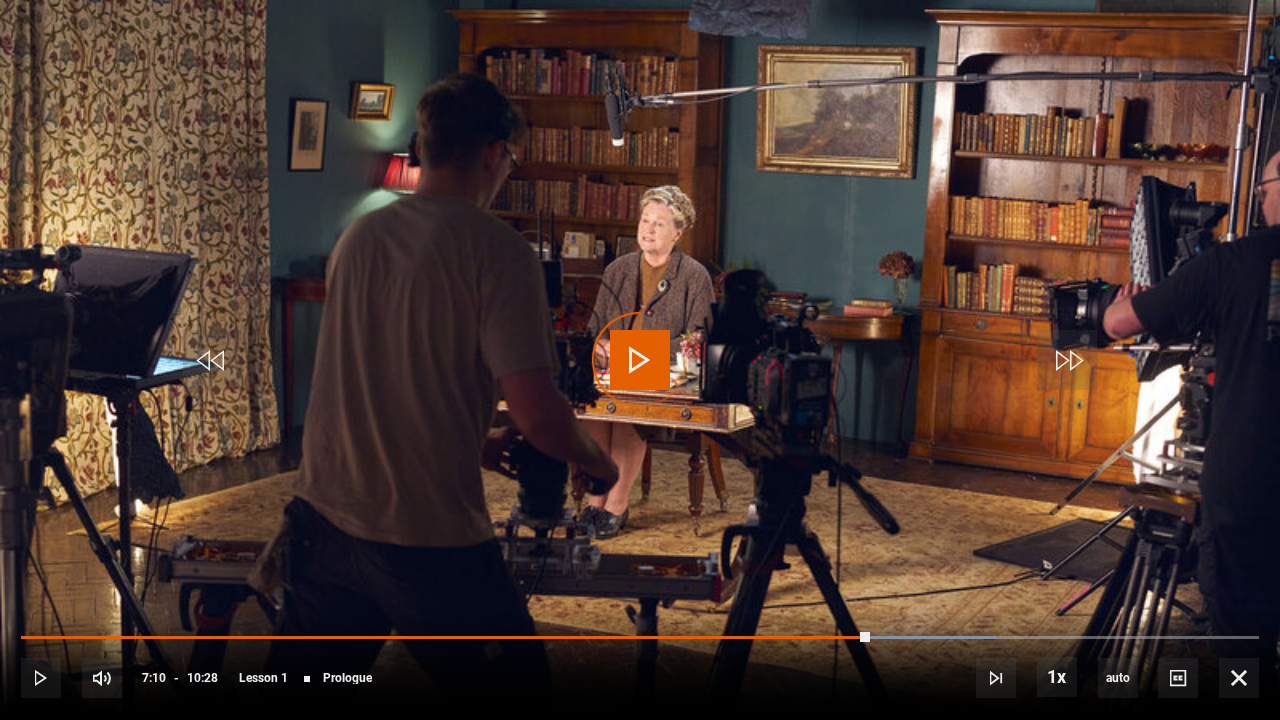 drag, startPoint x: 869, startPoint y: 636, endPoint x: 1001, endPoint y: 632, distance: 132.0606 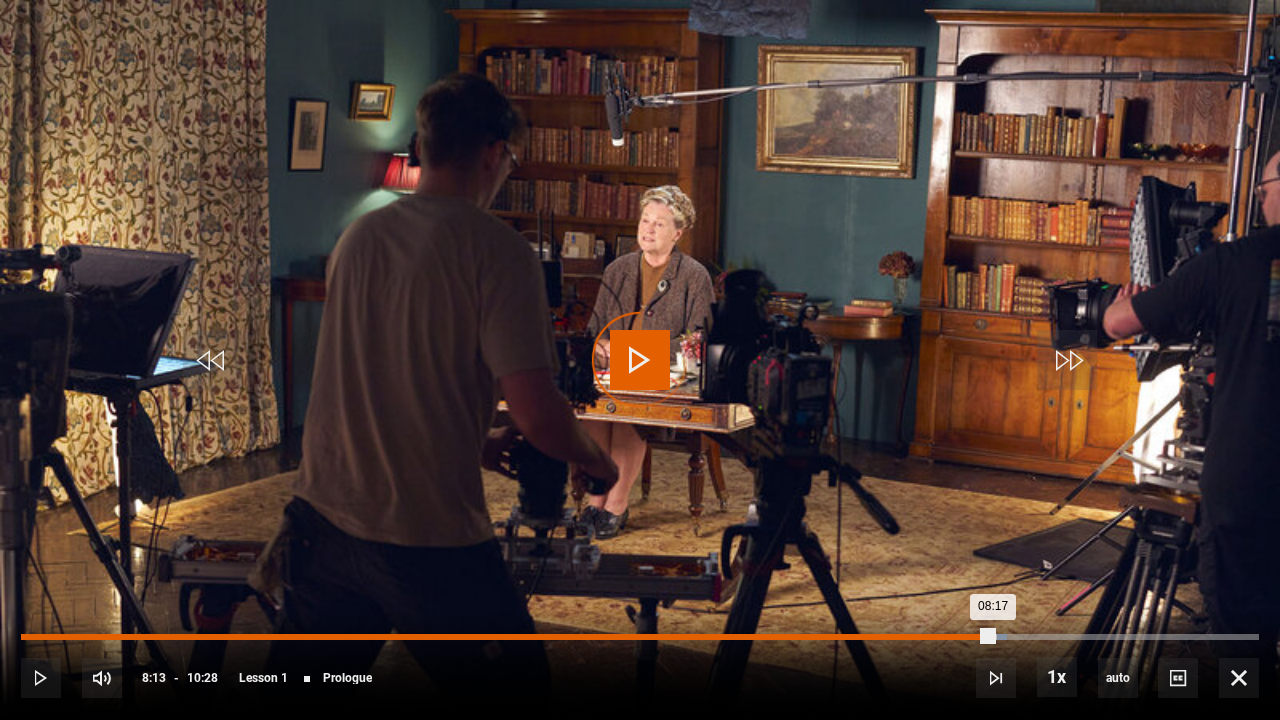 click on "08:17" at bounding box center (507, 637) 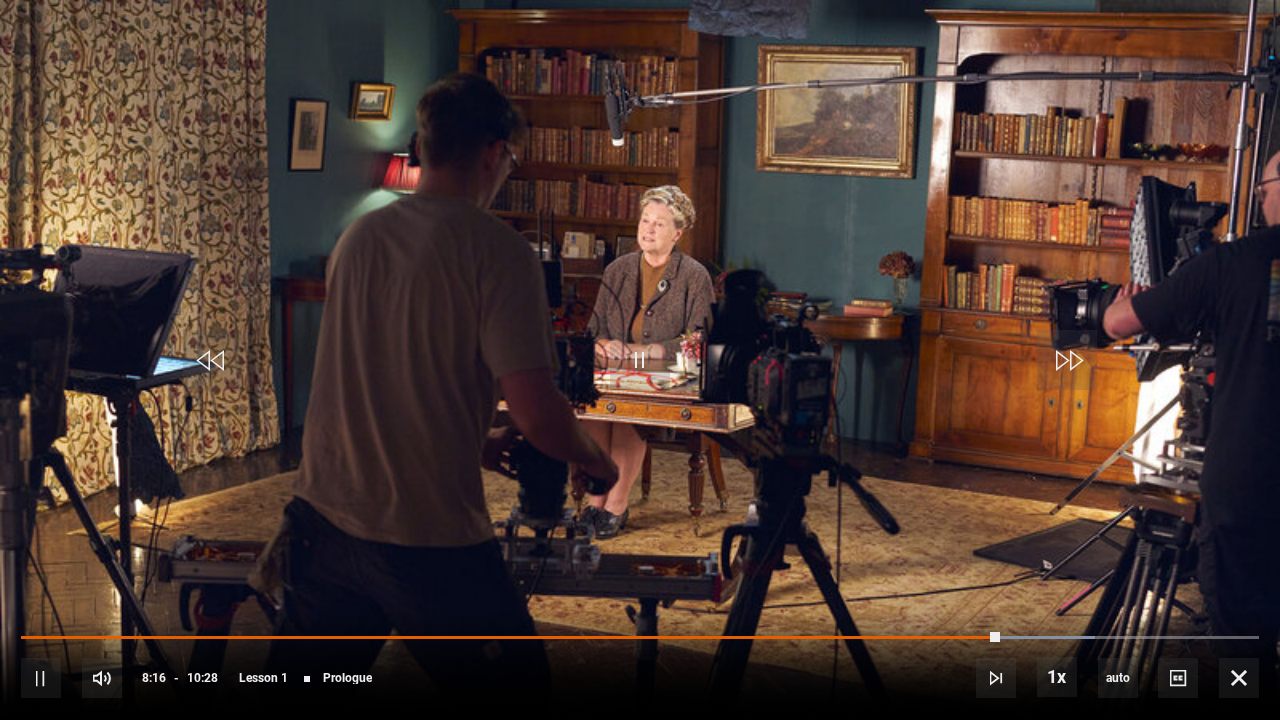 click on "10s Skip Back 10 seconds Pause 10s Skip Forward 10 seconds Loaded :  86.78% 08:15 08:16 Pause Mute Current Time  8:16 - Duration  10:28
Agatha Christie
Lesson 1
Prologue
1x Playback Rate 2x 1.5x 1x , selected 0.5x auto Quality 360p 720p 1080p Auto , selected Captions captions off , selected English  Captions" at bounding box center (640, 664) 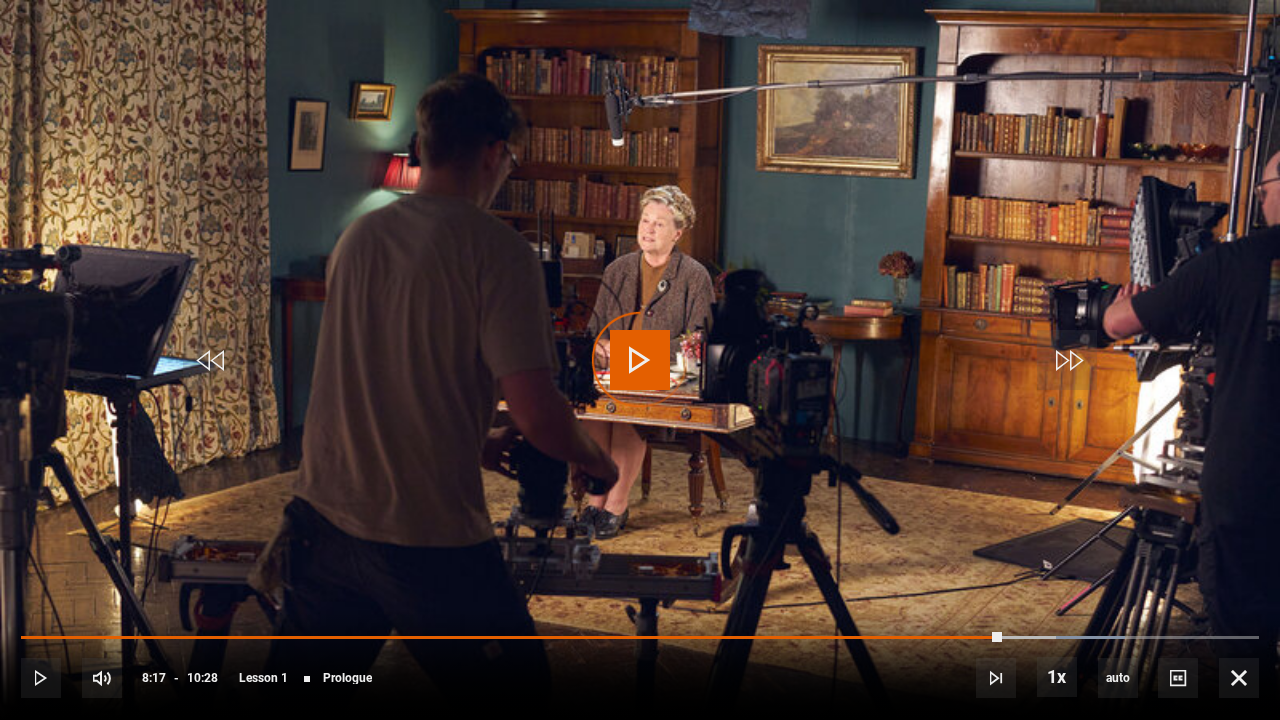 drag, startPoint x: 1001, startPoint y: 634, endPoint x: 1132, endPoint y: 629, distance: 131.09538 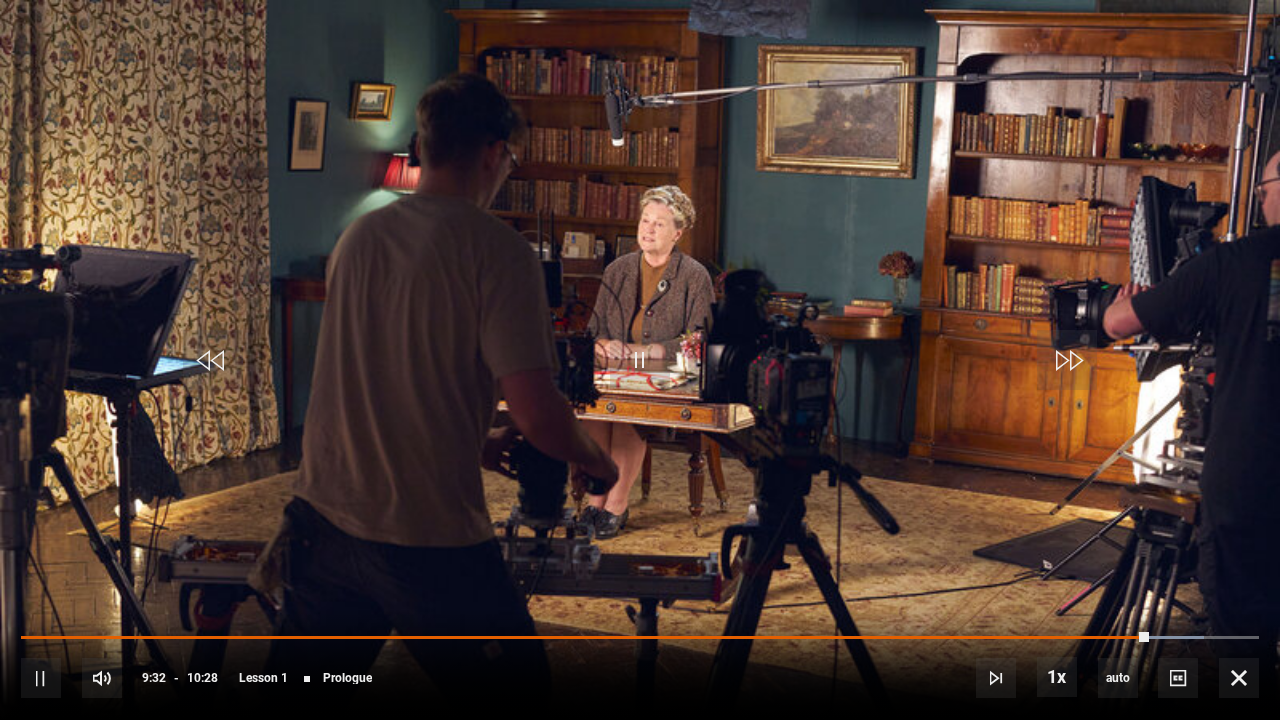 click on "Prologue" at bounding box center (347, 678) 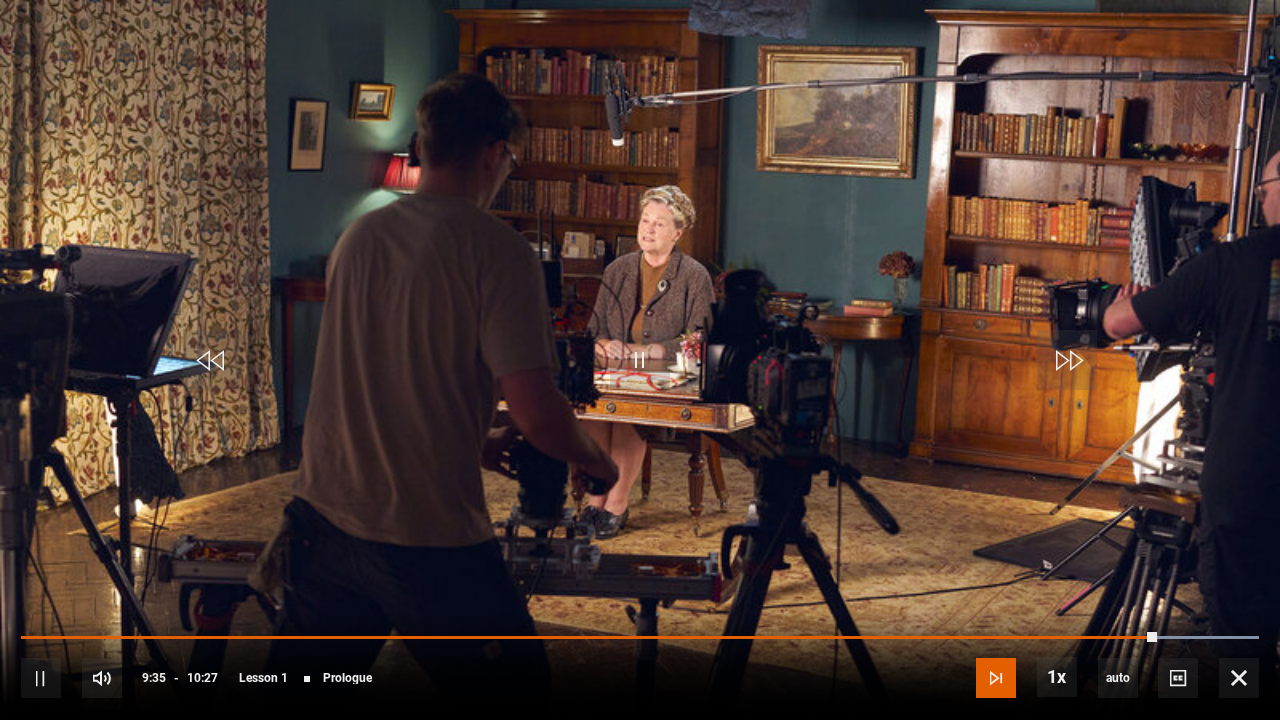 click at bounding box center [996, 678] 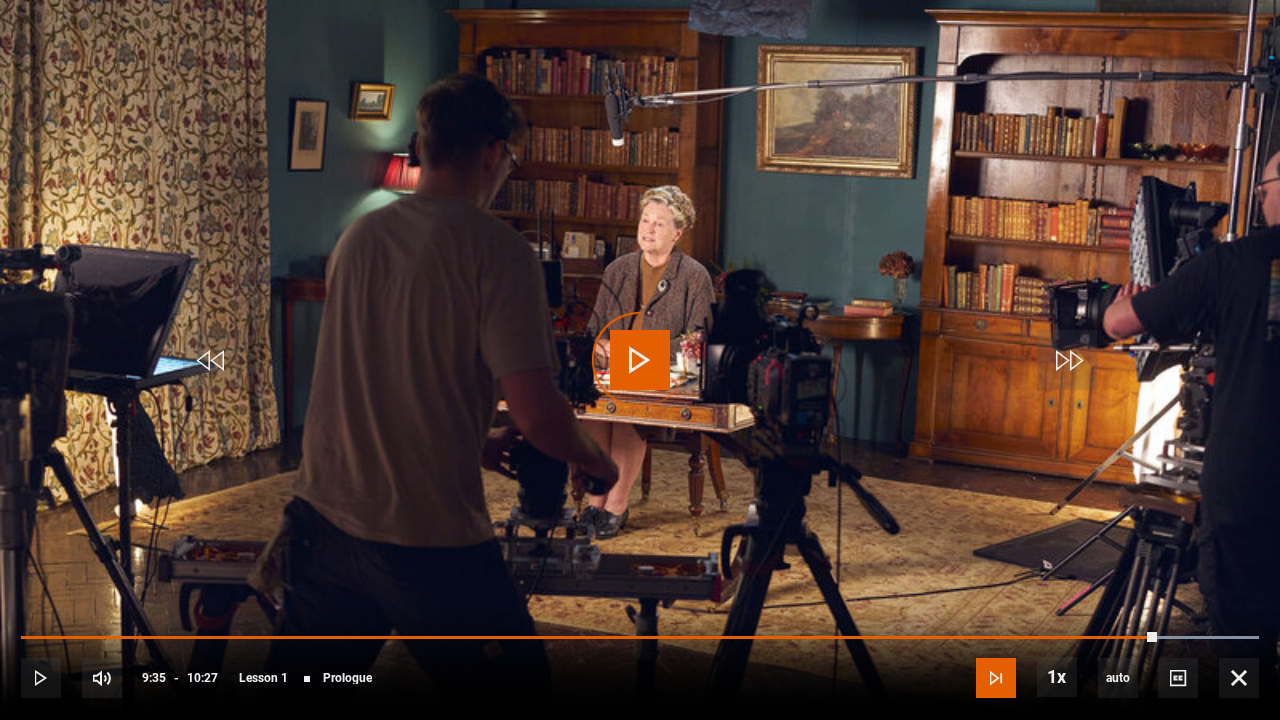 click at bounding box center (996, 678) 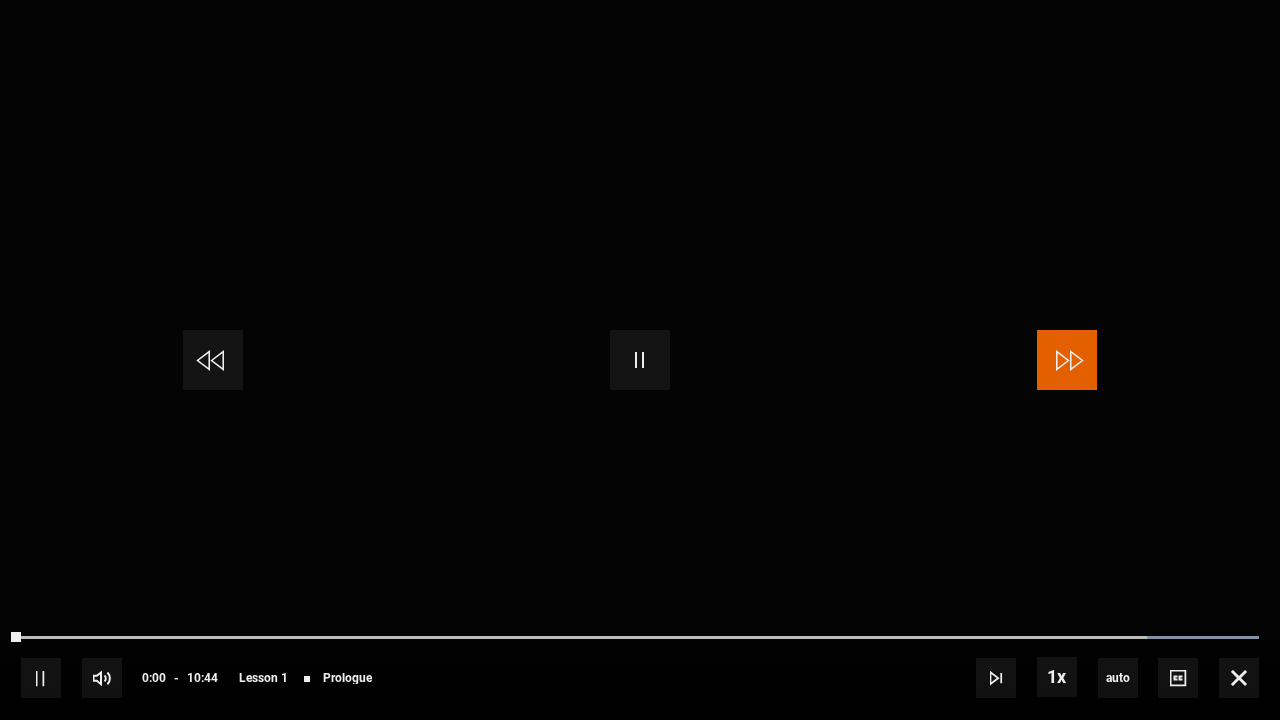 click at bounding box center [1067, 360] 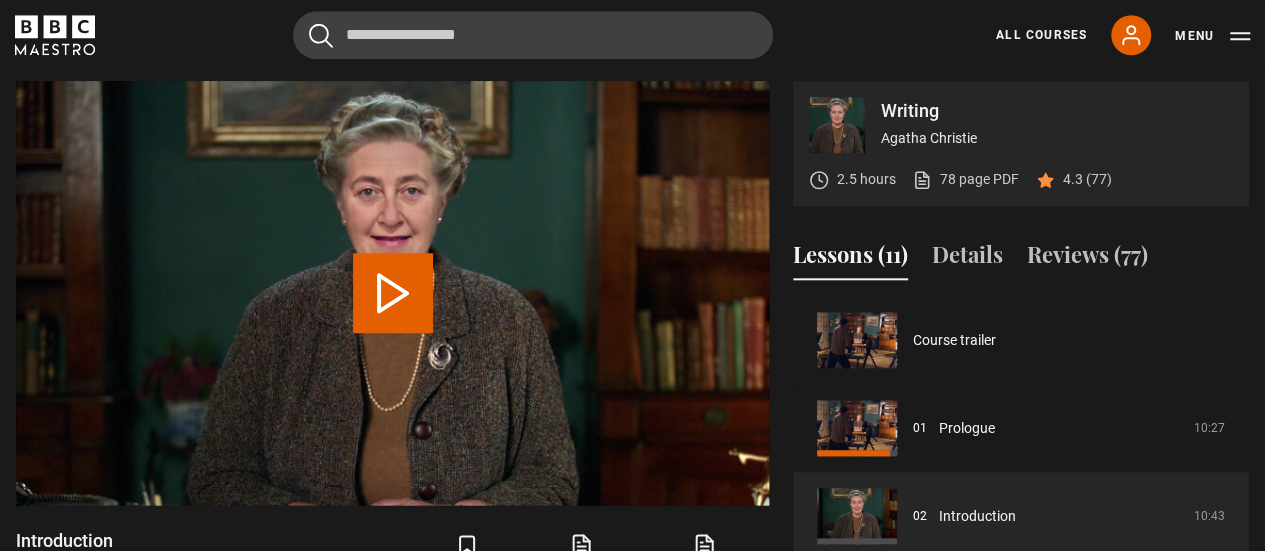 scroll, scrollTop: 88, scrollLeft: 0, axis: vertical 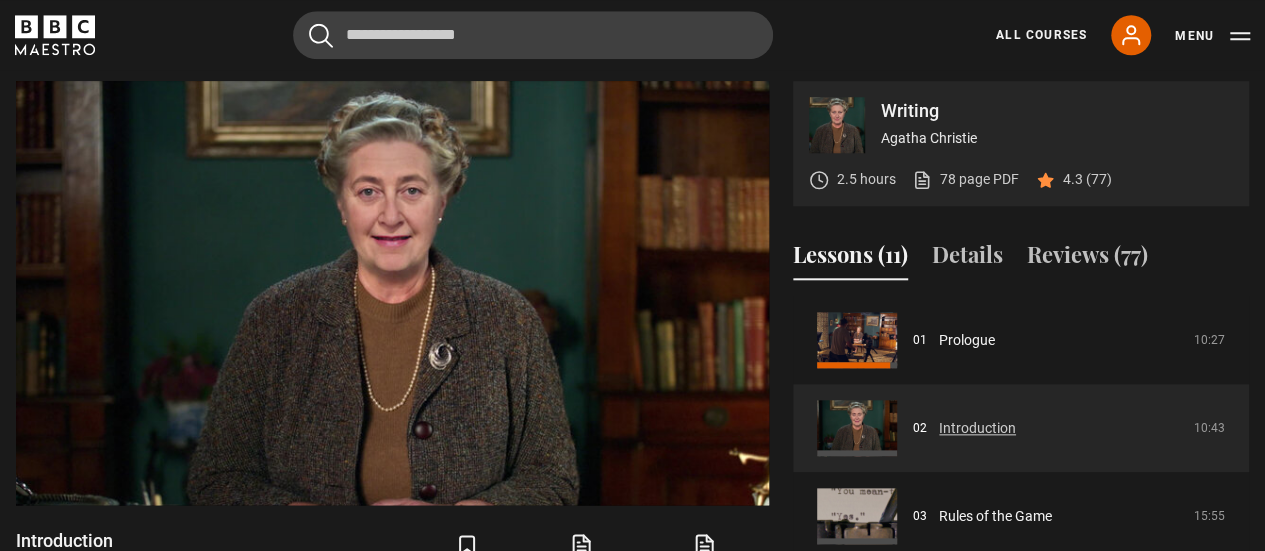 click on "Introduction" at bounding box center (977, 428) 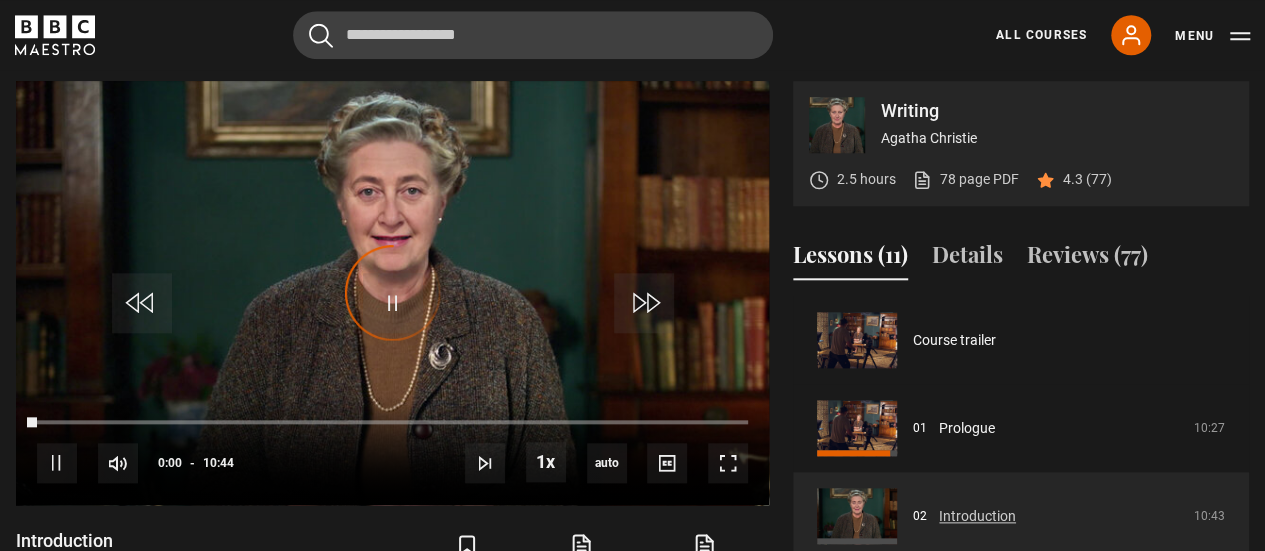 scroll, scrollTop: 88, scrollLeft: 0, axis: vertical 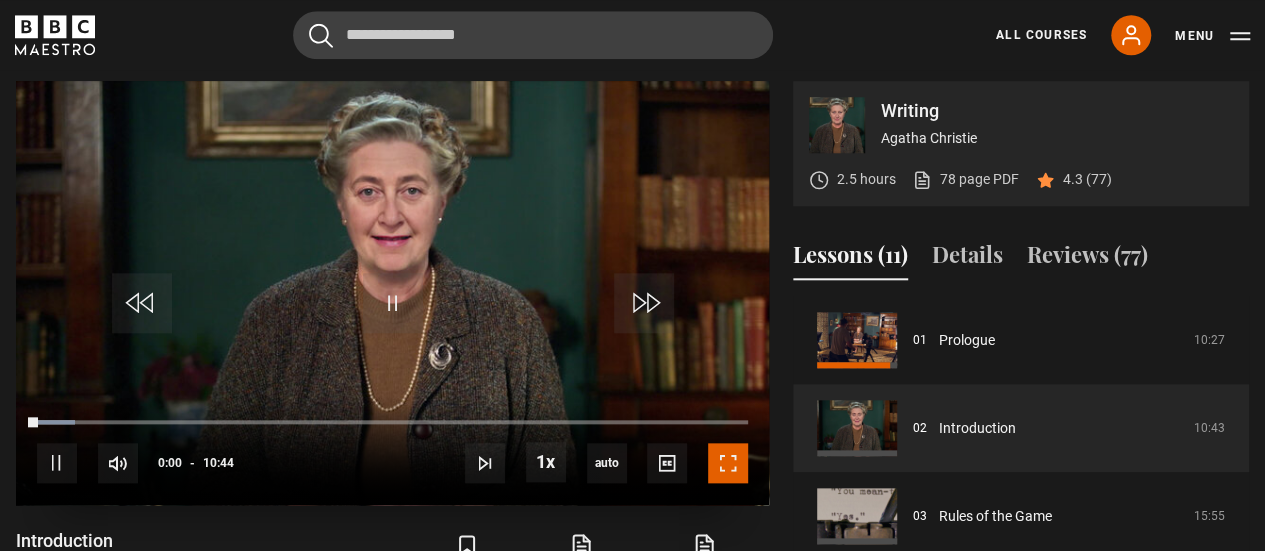 click at bounding box center (728, 463) 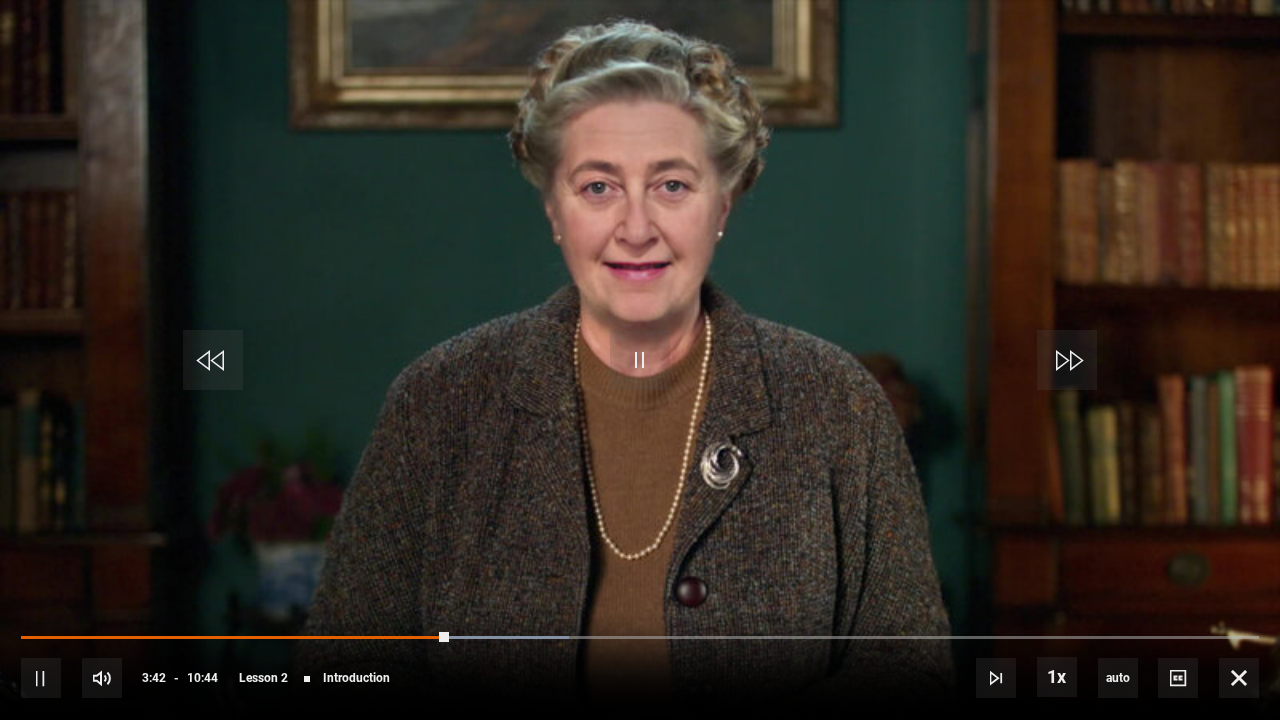 drag, startPoint x: 445, startPoint y: 627, endPoint x: 558, endPoint y: 632, distance: 113.110565 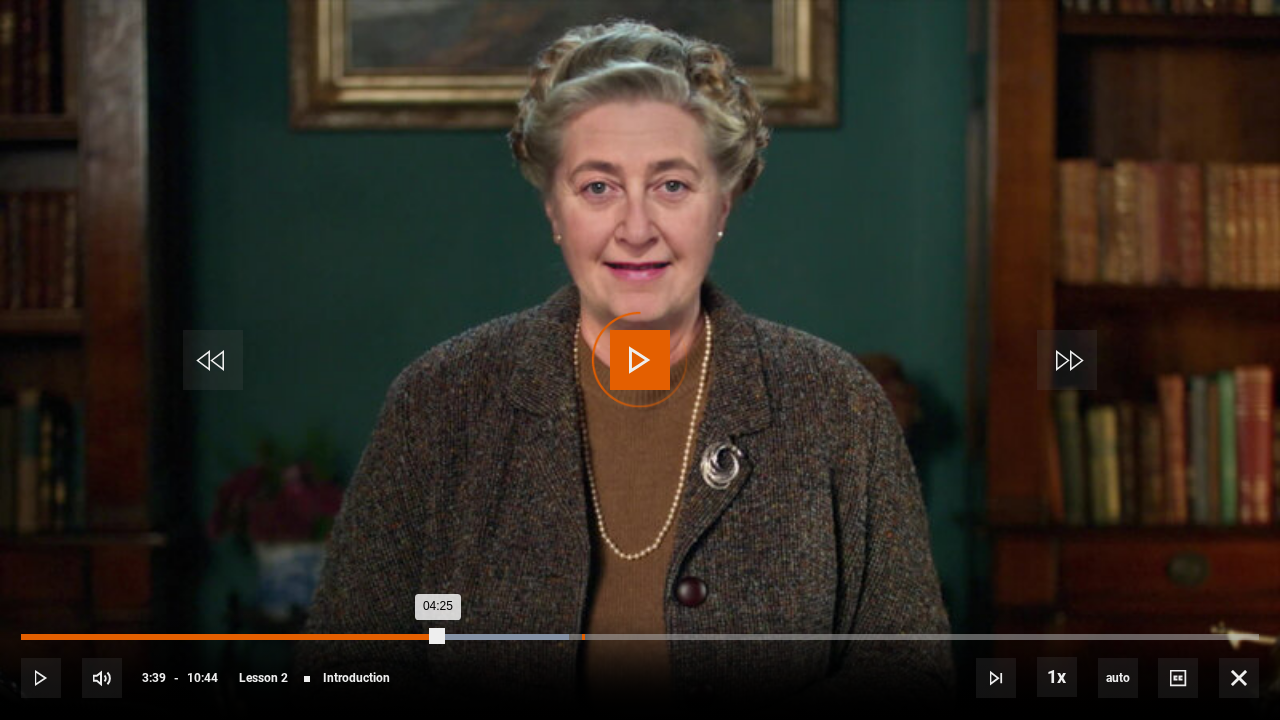 drag, startPoint x: 442, startPoint y: 631, endPoint x: 597, endPoint y: 638, distance: 155.15799 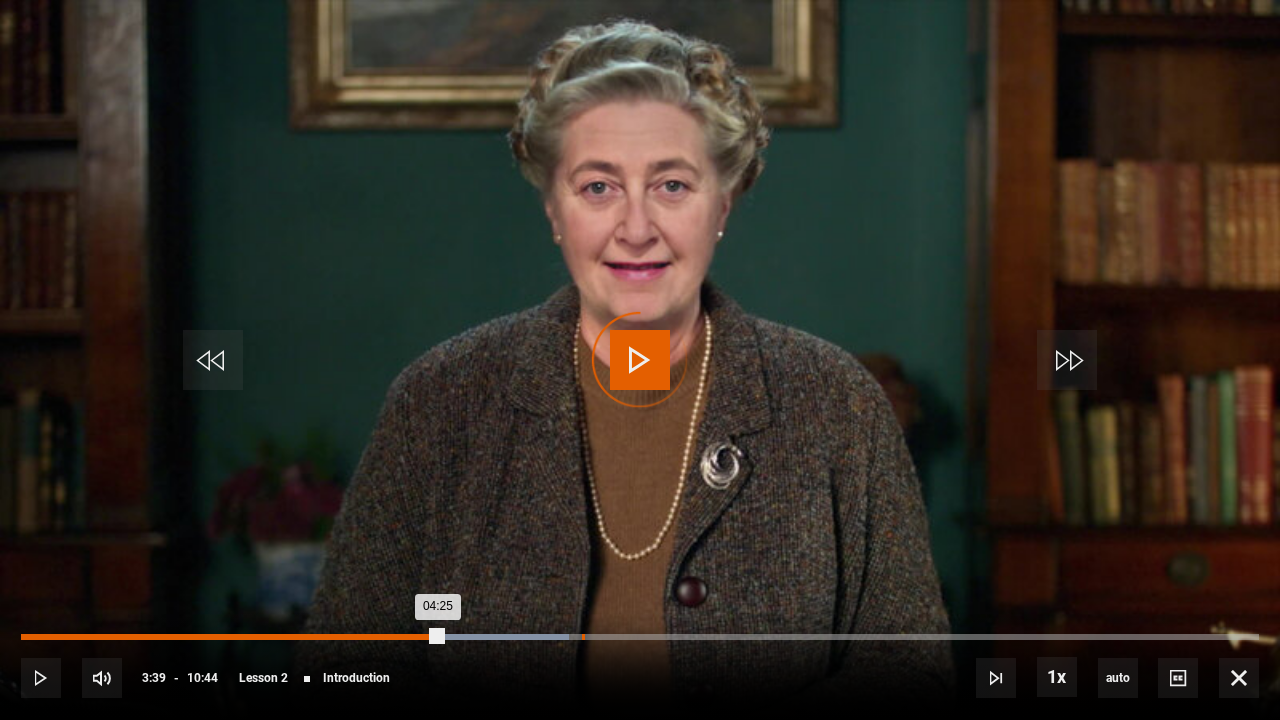 click on "Loaded :  44.25% 04:51 04:25" at bounding box center (640, 637) 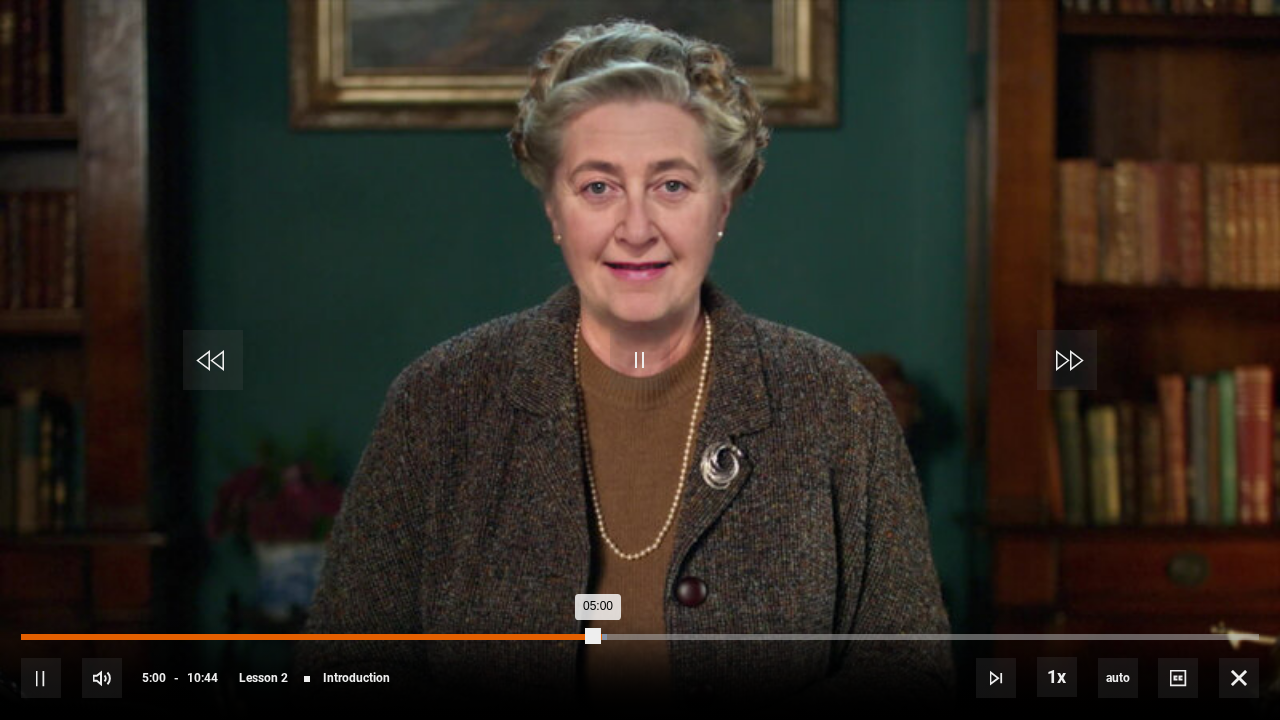click on "05:00" at bounding box center [309, 637] 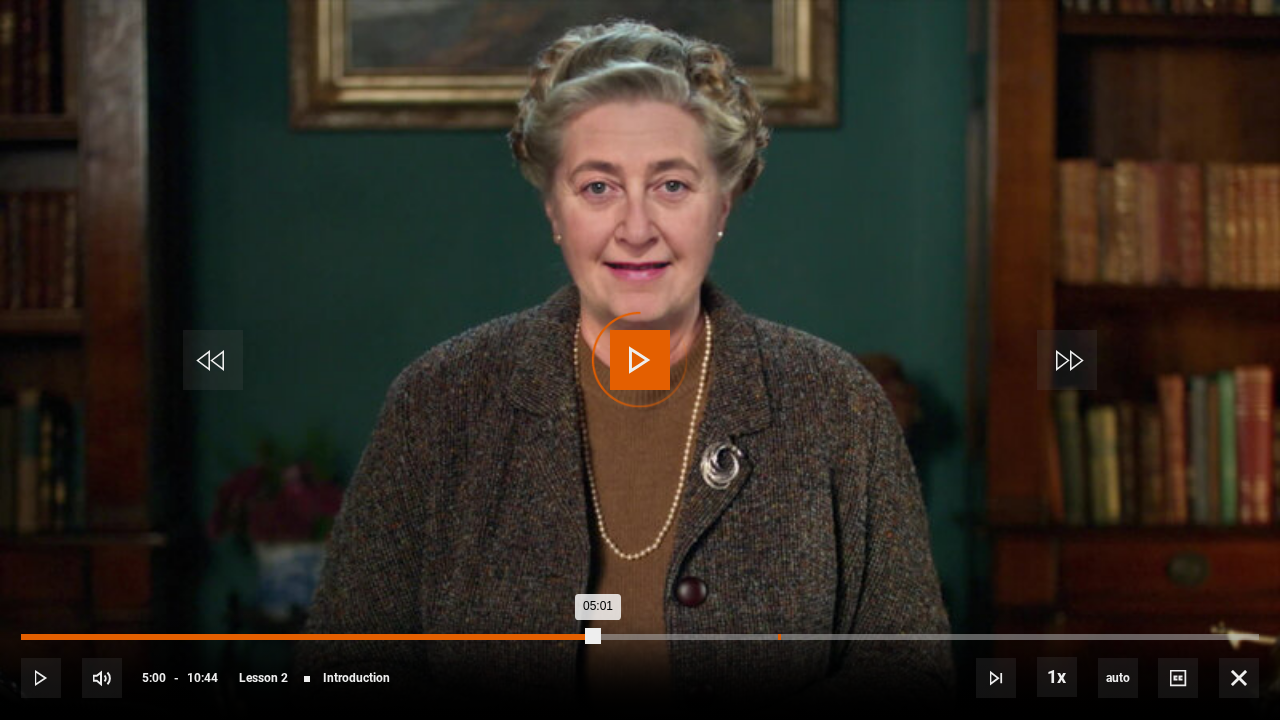 drag, startPoint x: 598, startPoint y: 633, endPoint x: 786, endPoint y: 637, distance: 188.04254 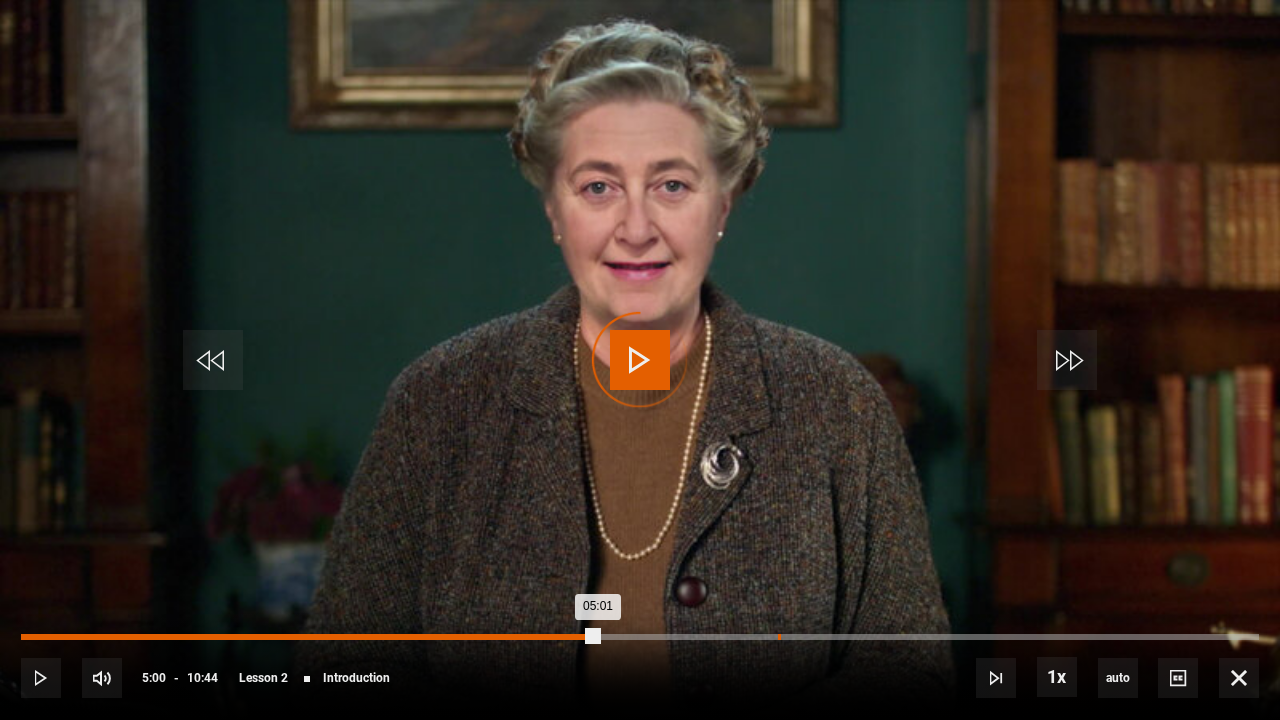 click on "Loaded :  0.00% 06:33 05:01" at bounding box center (640, 637) 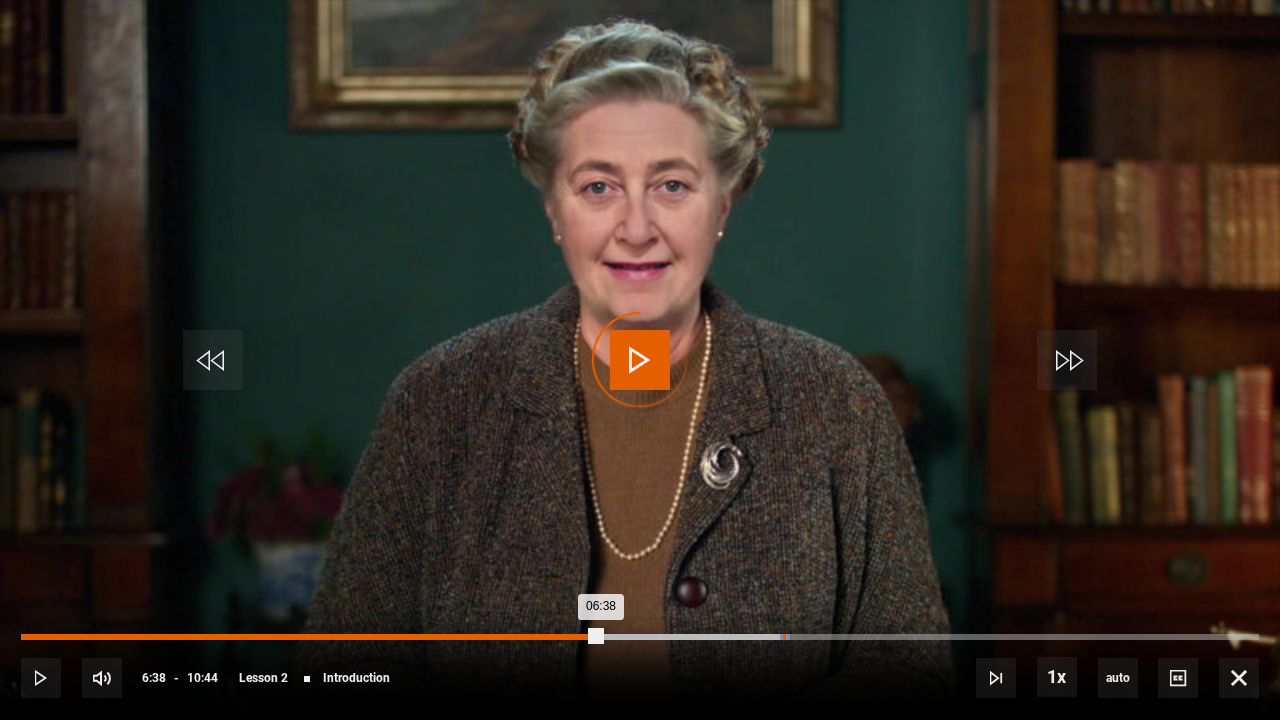 click on "Loaded :  62.11% 06:36 06:38" at bounding box center (640, 637) 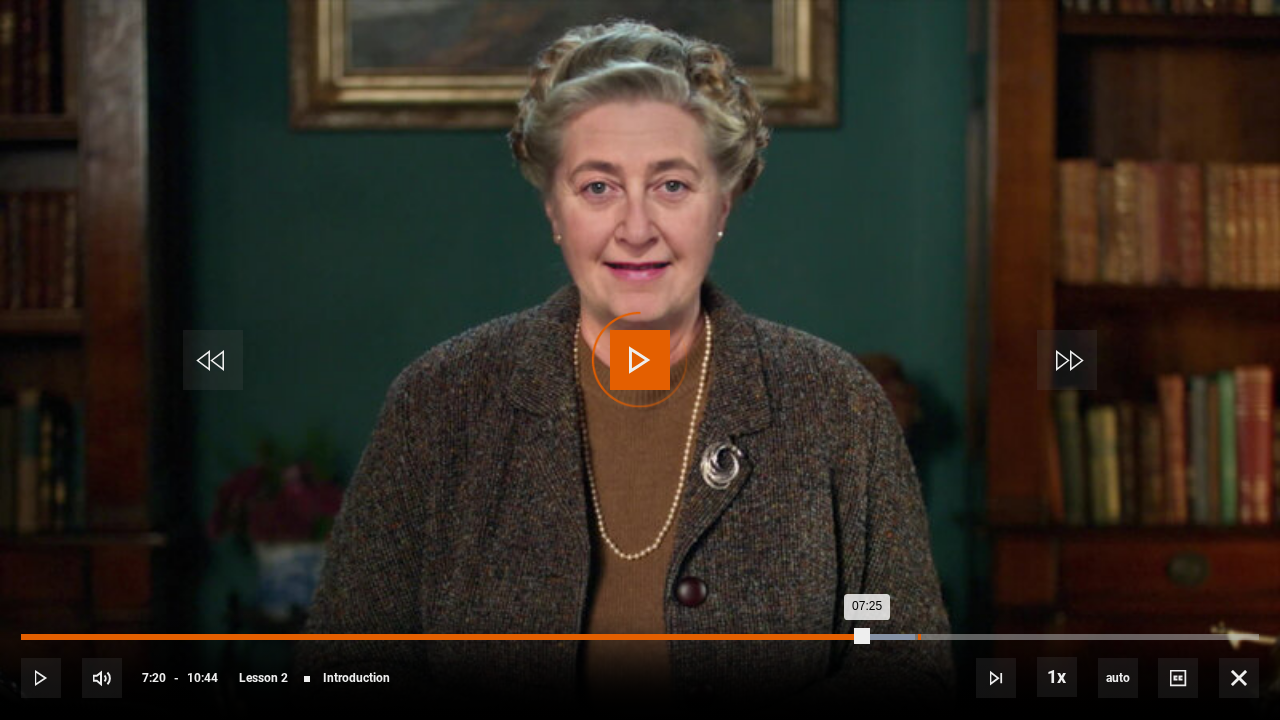 drag, startPoint x: 782, startPoint y: 634, endPoint x: 917, endPoint y: 636, distance: 135.01482 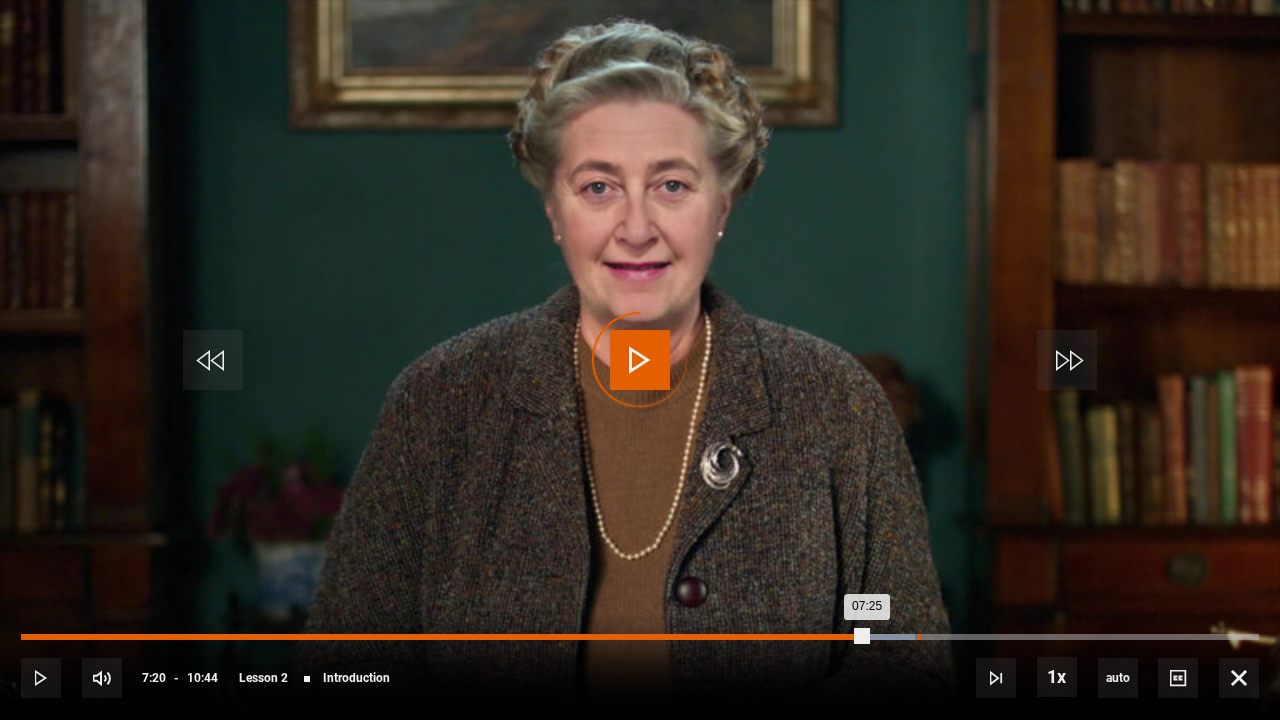 click on "Loaded :  72.20% 07:46 07:25" at bounding box center [640, 637] 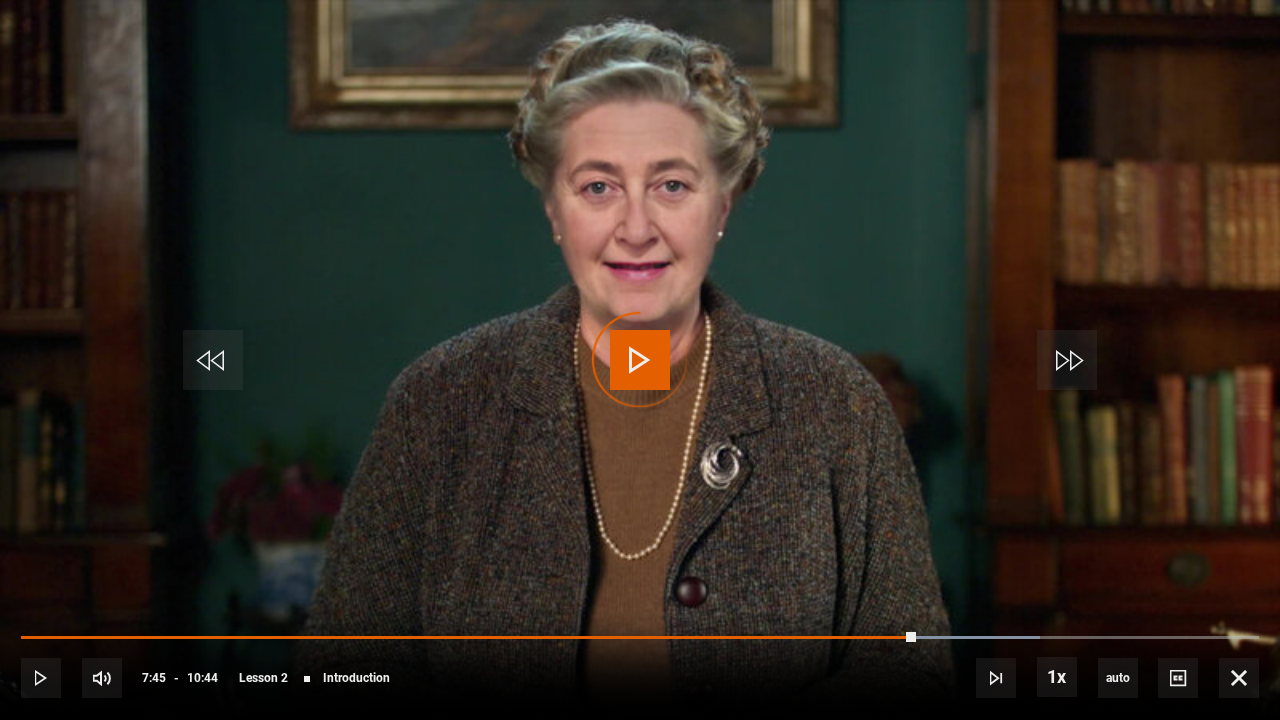 drag, startPoint x: 916, startPoint y: 634, endPoint x: 1092, endPoint y: 642, distance: 176.18172 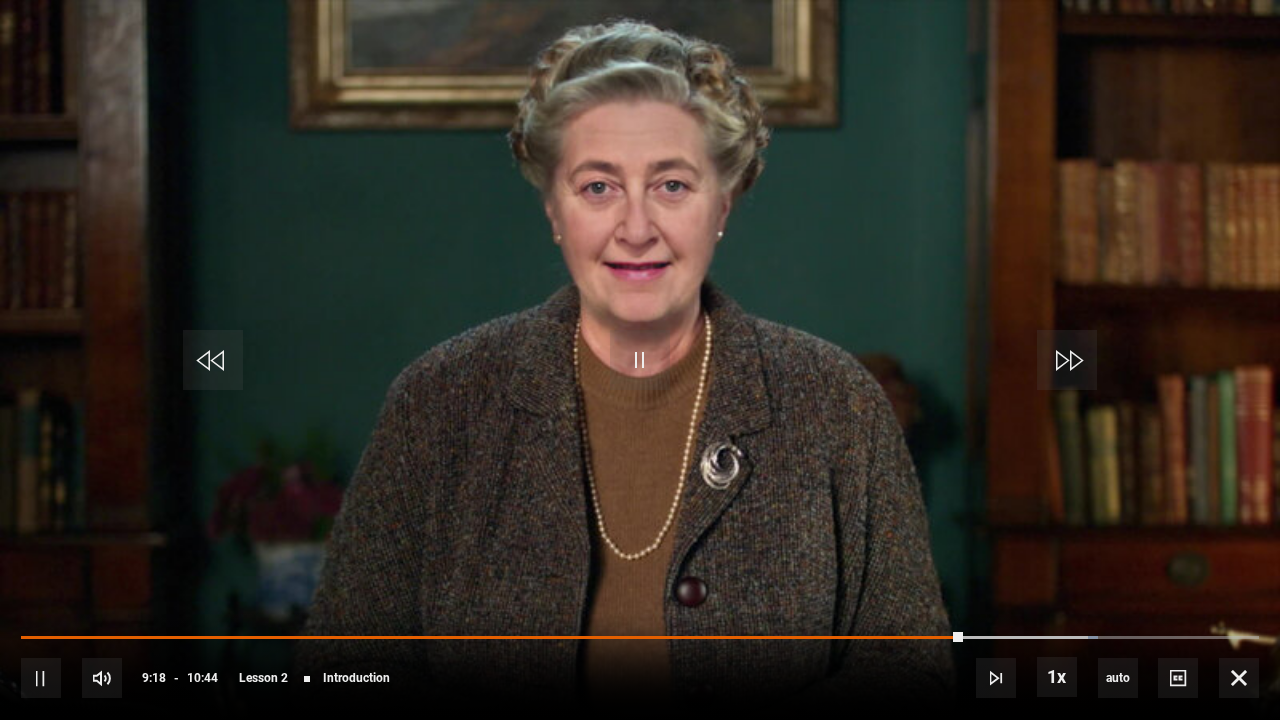click on "10s Skip Back 10 seconds Pause 10s Skip Forward 10 seconds Loaded :  86.96% 08:44 09:18 Pause Mute Current Time  9:18 - Duration  10:44
Agatha Christie
Lesson 2
Introduction
1x Playback Rate 2x 1.5x 1x , selected 0.5x auto Quality 360p 720p 1080p Auto , selected Captions captions off , selected English  Captions" at bounding box center [640, 664] 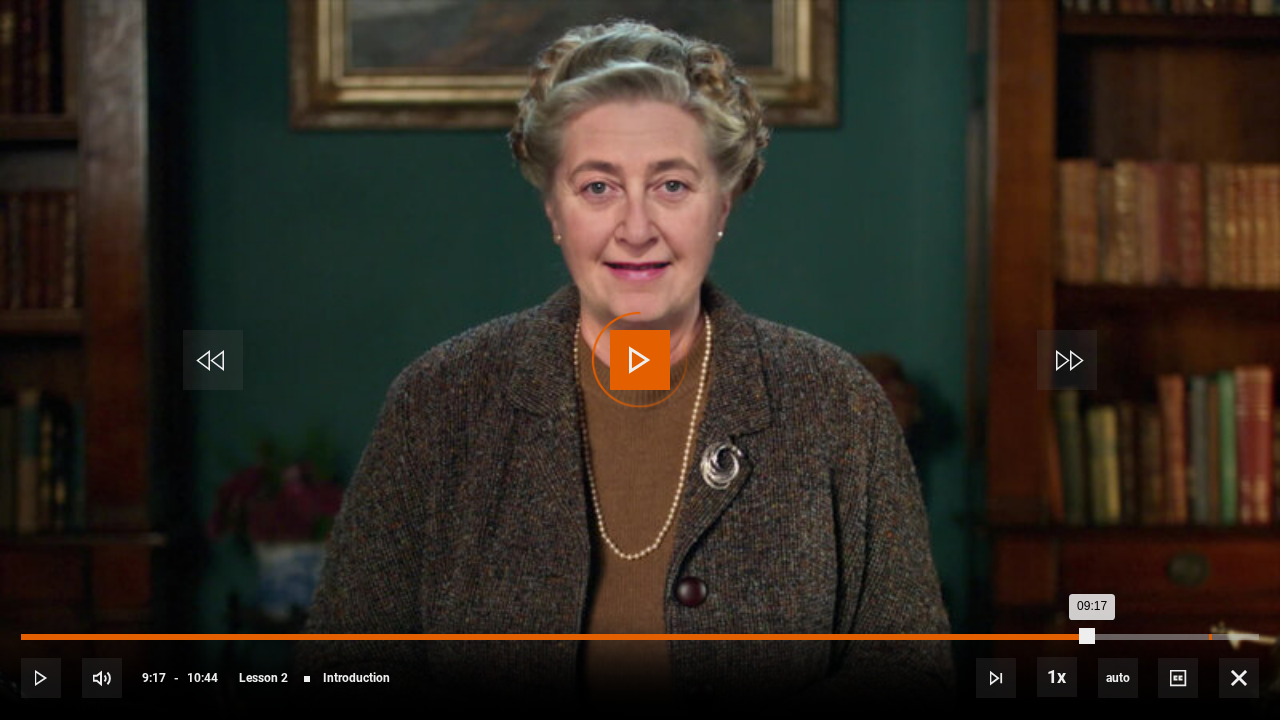 drag, startPoint x: 1091, startPoint y: 640, endPoint x: 1209, endPoint y: 638, distance: 118.016945 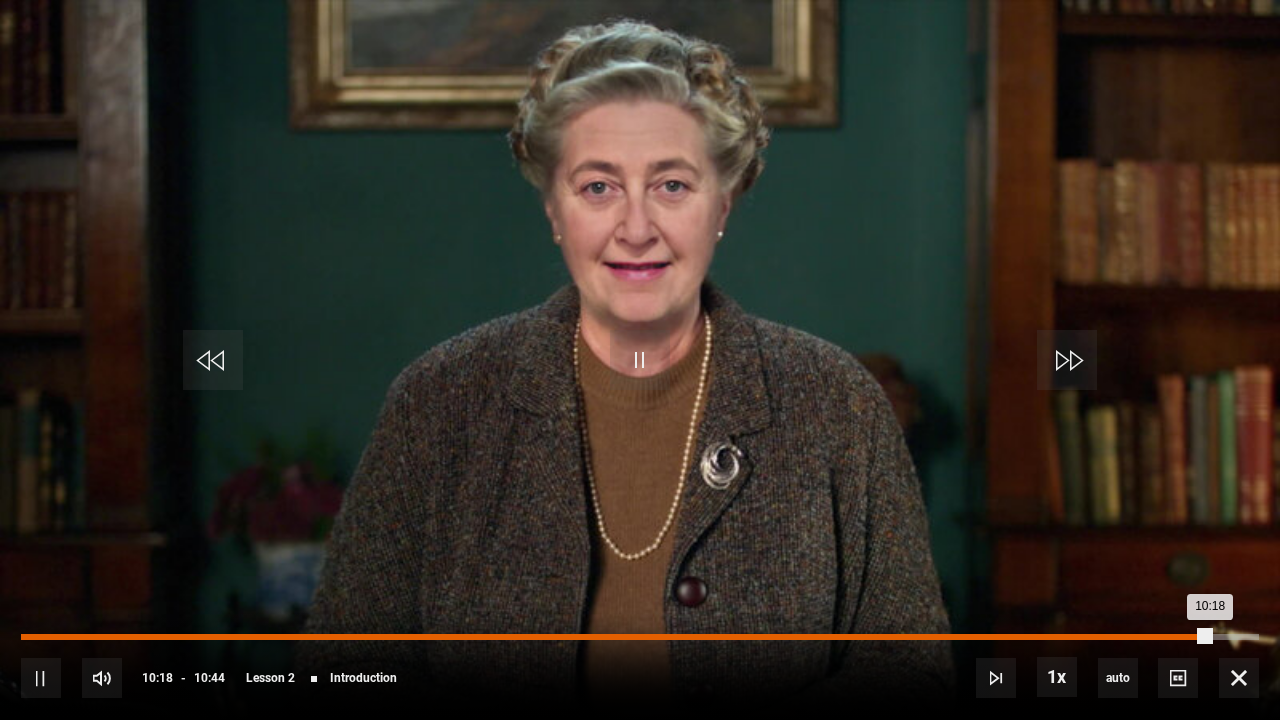 click on "10:18" at bounding box center [615, 637] 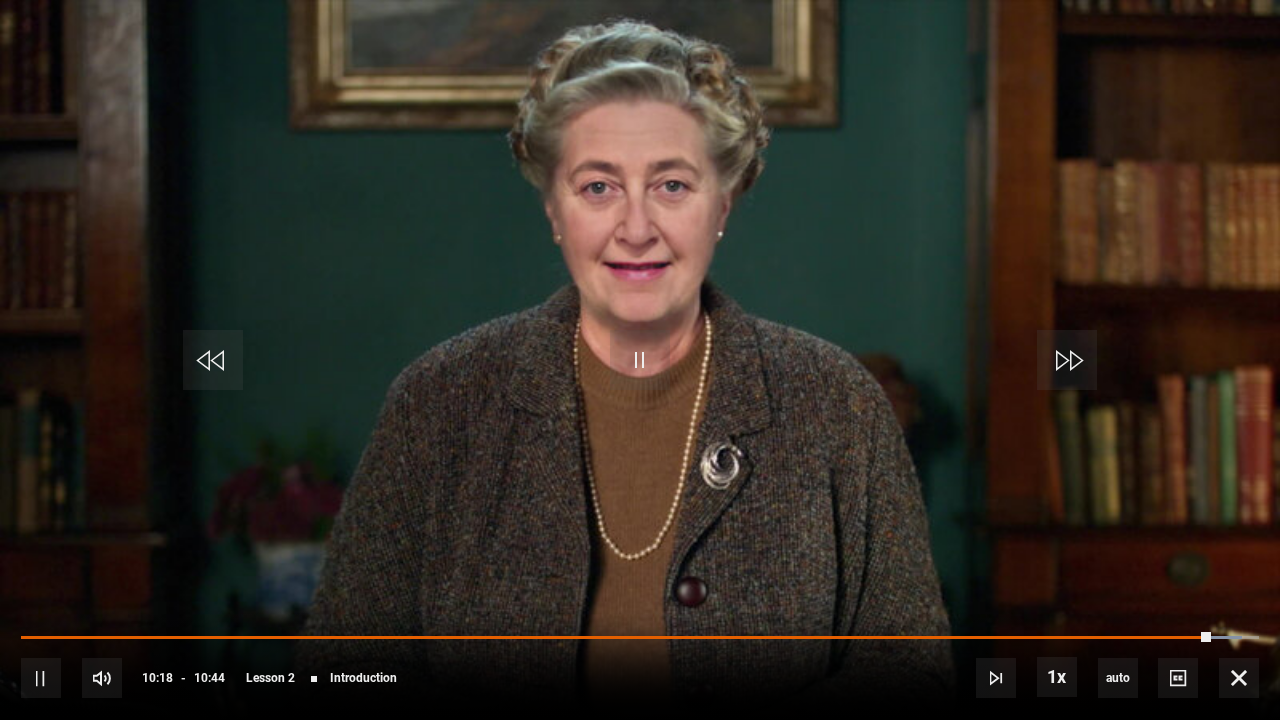 click on "10s Skip Back 10 seconds Pause 10s Skip Forward 10 seconds Loaded :  98.60% 10:30 10:18 Pause Mute Current Time  10:18 - Duration  10:44
Agatha Christie
Lesson 2
Introduction
1x Playback Rate 2x 1.5x 1x , selected 0.5x auto Quality 360p 720p 1080p Auto , selected Captions captions off , selected English  Captions" at bounding box center (640, 664) 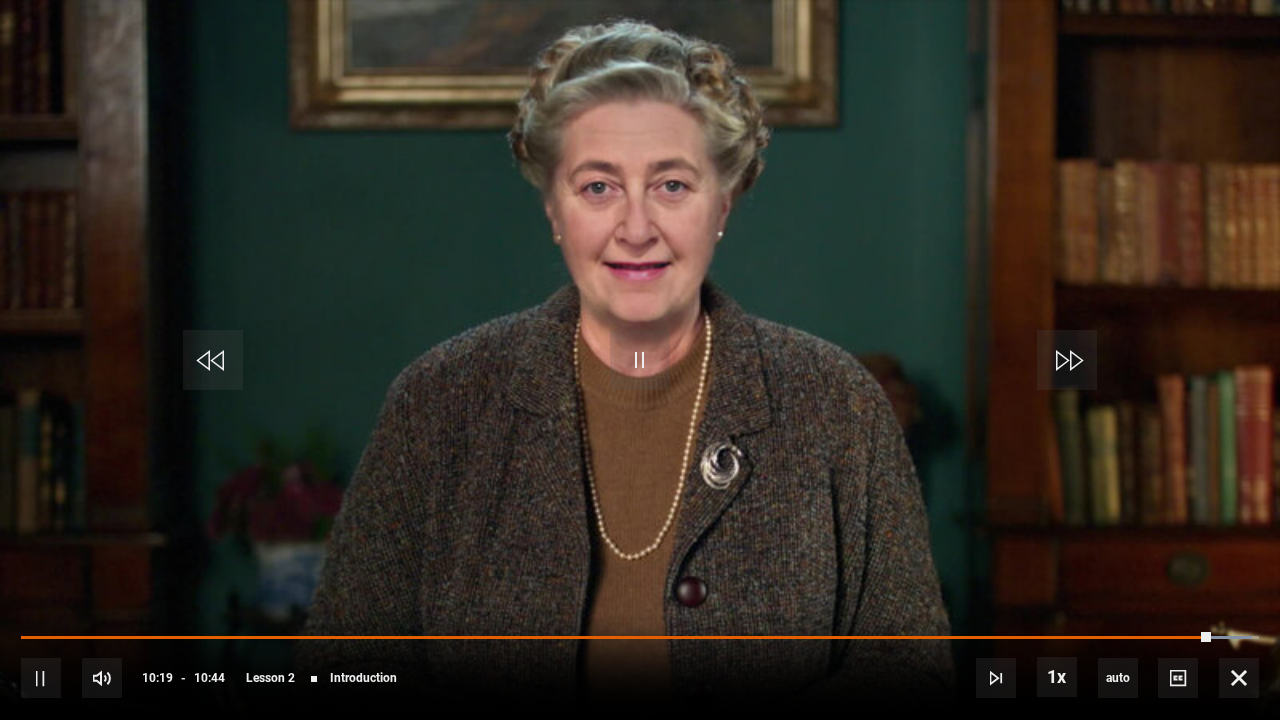 click on "10s Skip Back 10 seconds Pause 10s Skip Forward 10 seconds Loaded :  99.38% 10:30 10:19 Pause Mute Current Time  10:19 - Duration  10:44
Agatha Christie
Lesson 2
Introduction
1x Playback Rate 2x 1.5x 1x , selected 0.5x auto Quality 360p 720p 1080p Auto , selected Captions captions off , selected English  Captions" at bounding box center (640, 664) 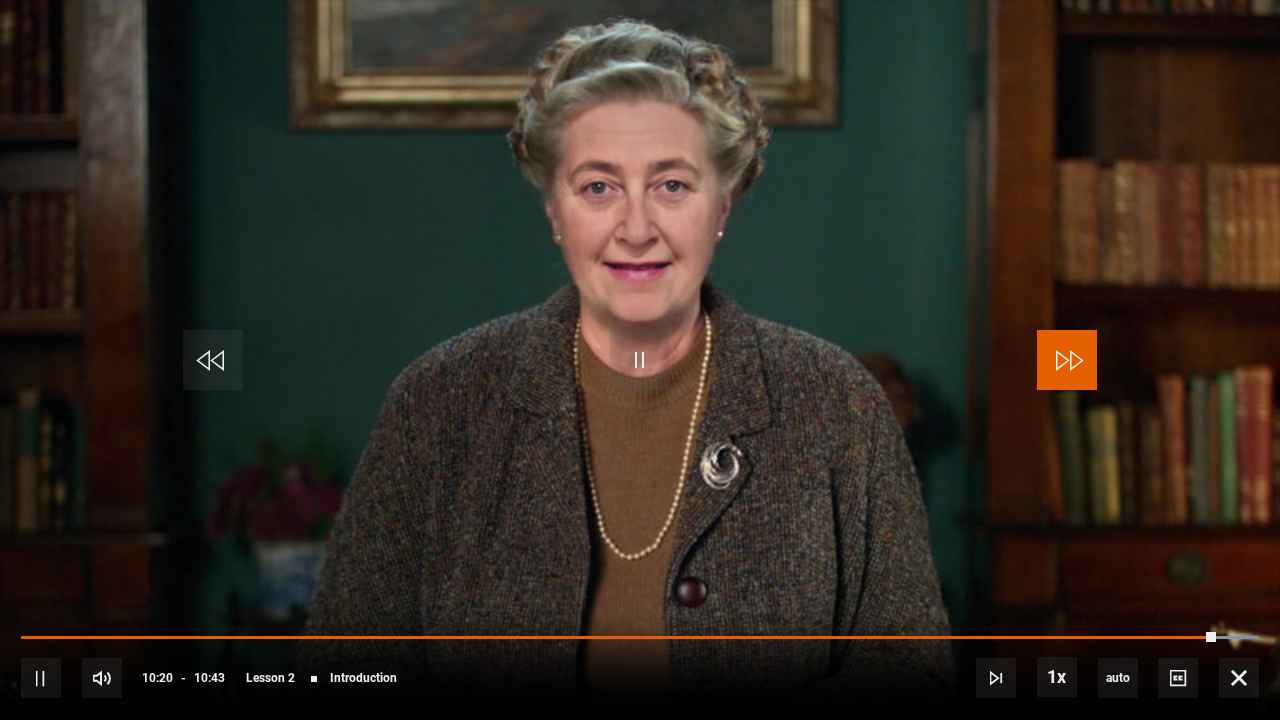 click at bounding box center [1067, 360] 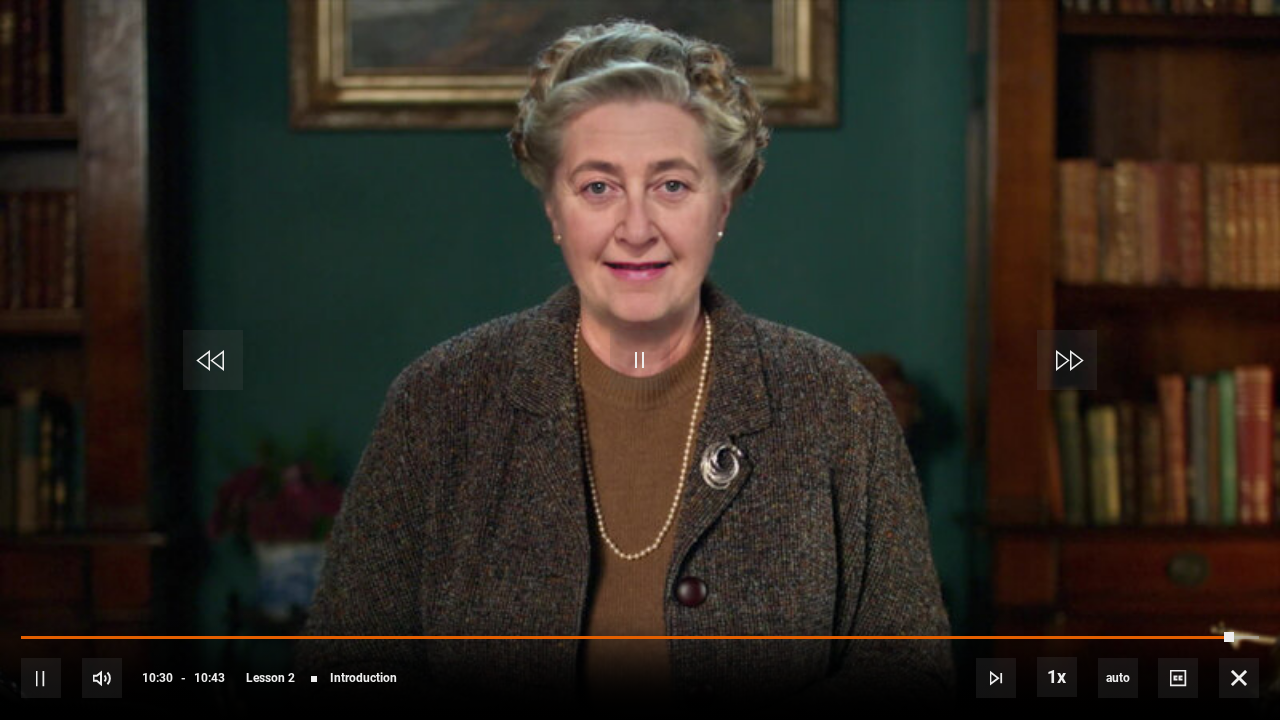 drag, startPoint x: 1234, startPoint y: 634, endPoint x: 1078, endPoint y: 632, distance: 156.01282 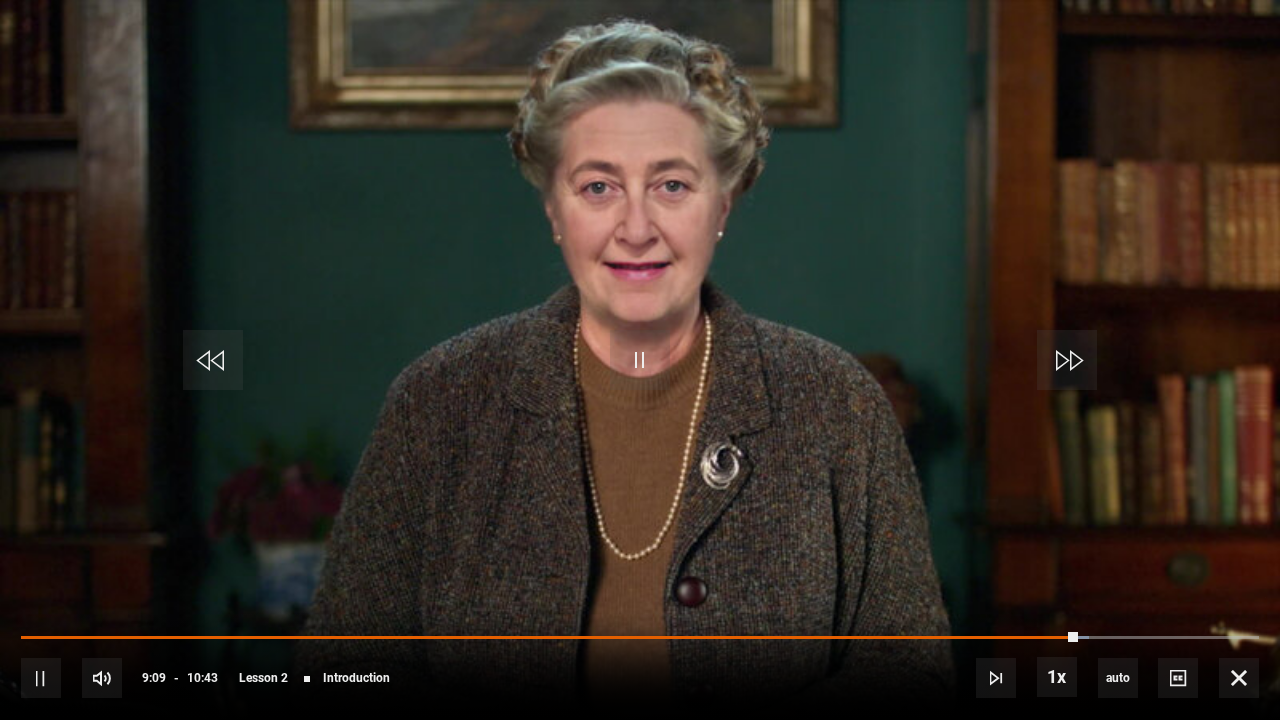 click on "10s Skip Back 10 seconds Pause 10s Skip Forward 10 seconds Loaded :  86.26% 10:30 09:09 Pause Mute Current Time  9:09 - Duration  10:43
Agatha Christie
Lesson 2
Introduction
1x Playback Rate 2x 1.5x 1x , selected 0.5x auto Quality 360p 720p 1080p Auto , selected Captions captions off , selected English  Captions" at bounding box center [640, 664] 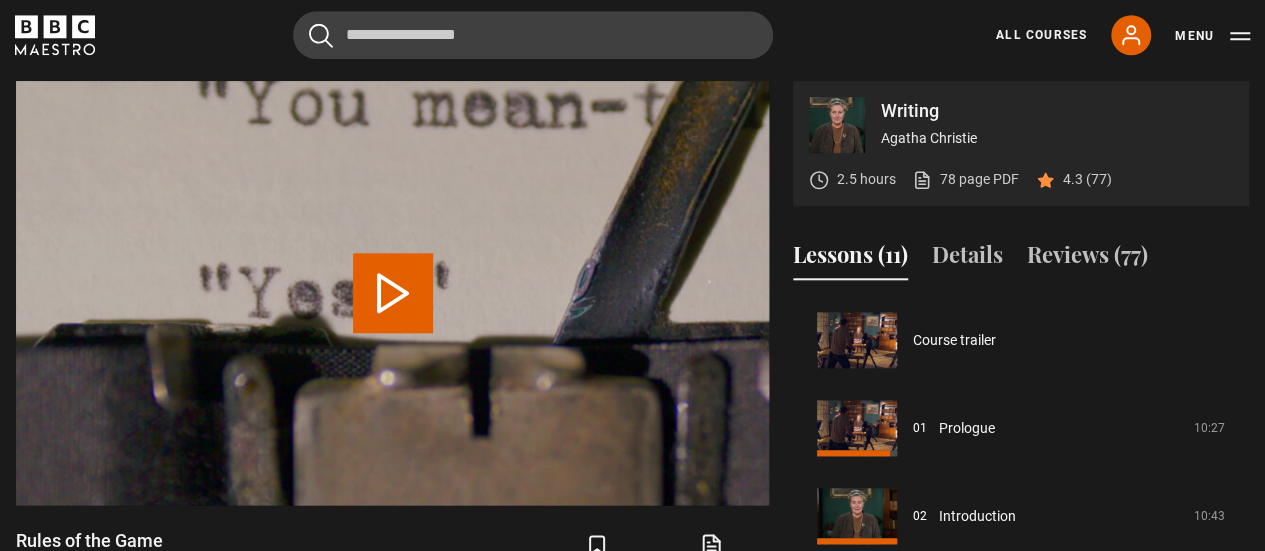 scroll, scrollTop: 176, scrollLeft: 0, axis: vertical 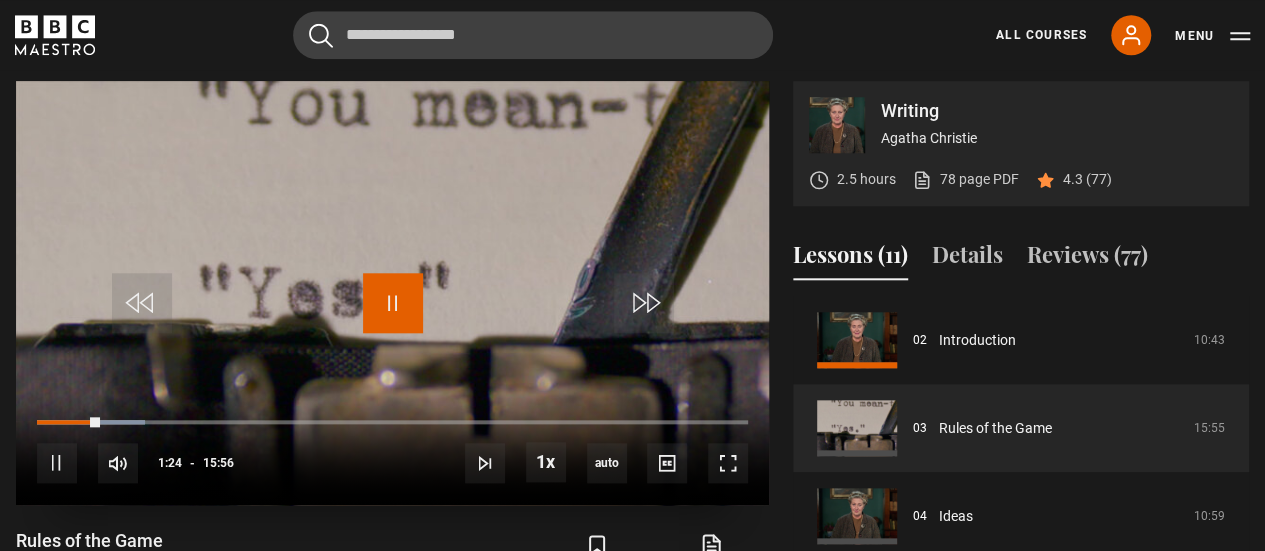 click at bounding box center [393, 303] 